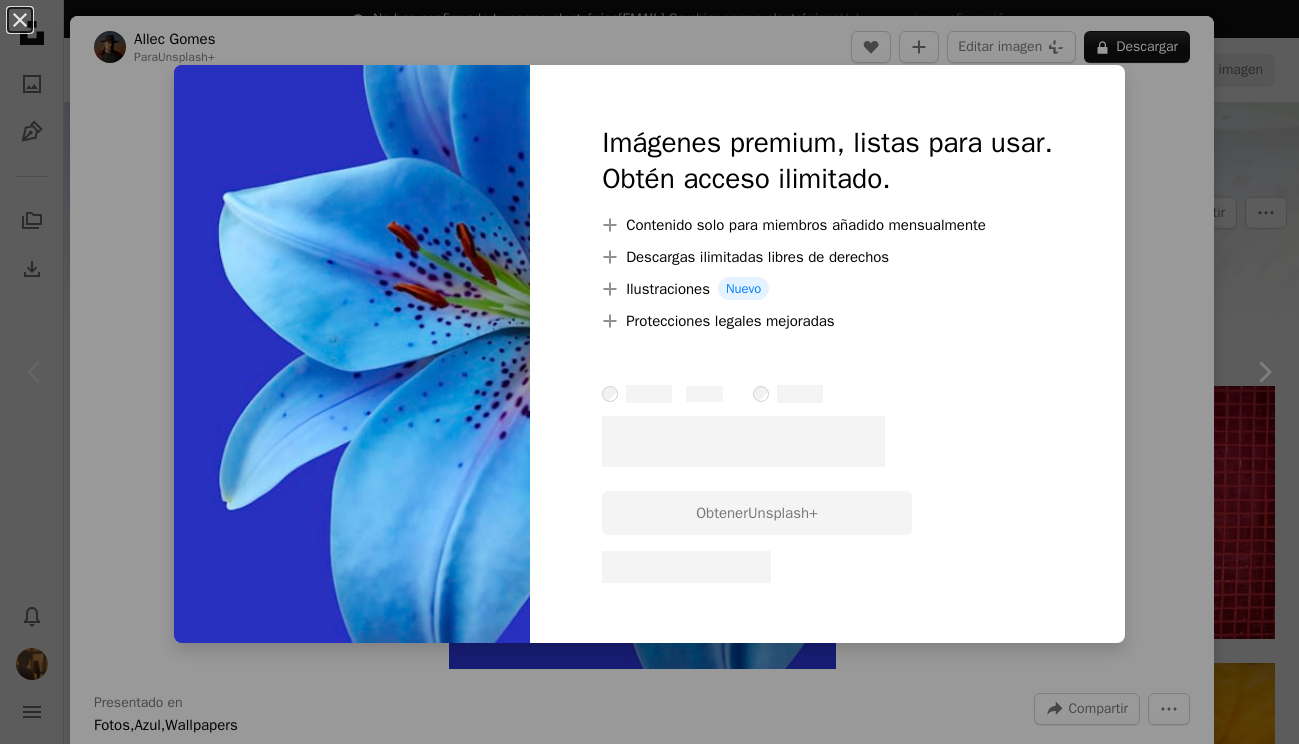 scroll, scrollTop: 0, scrollLeft: 0, axis: both 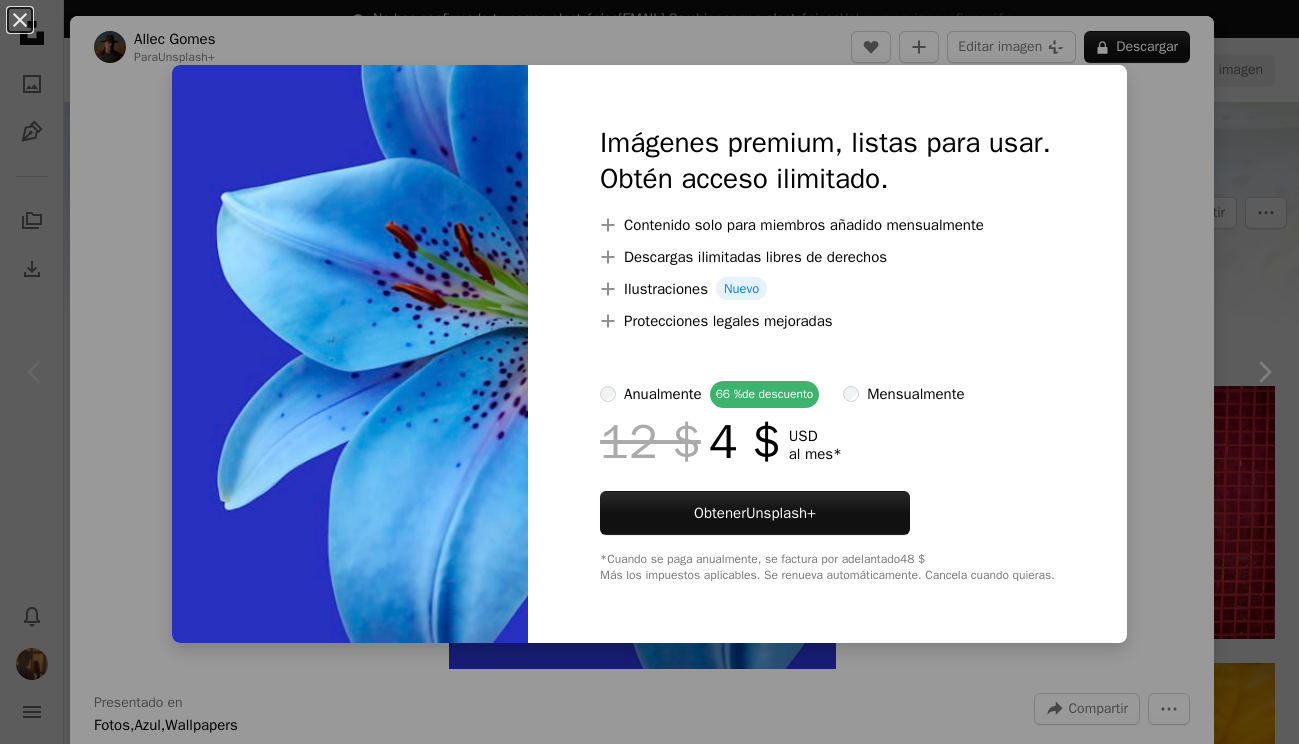 click on "An X shape Imágenes premium, listas para usar. Obtén acceso ilimitado. A plus sign Contenido solo para miembros añadido mensualmente A plus sign Descargas ilimitadas libres de derechos A plus sign Ilustraciones  Nuevo A plus sign Protecciones legales mejoradas anualmente 66 %  de descuento mensualmente 12 $   4 $ USD al mes * Obtener  Unsplash+ *Cuando se paga anualmente, se factura por adelantado  48 $ Más los impuestos aplicables. Se renueva automáticamente. Cancela cuando quieras." at bounding box center (649, 372) 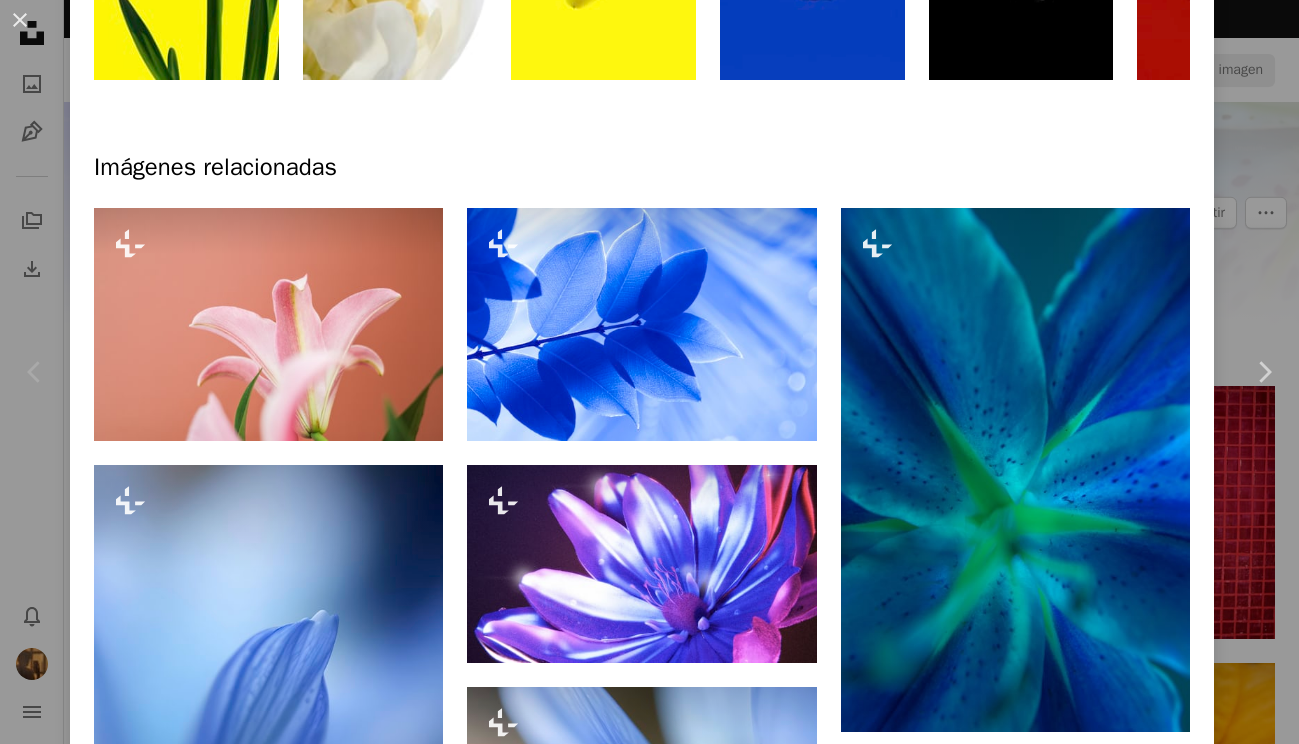 scroll, scrollTop: 1294, scrollLeft: 0, axis: vertical 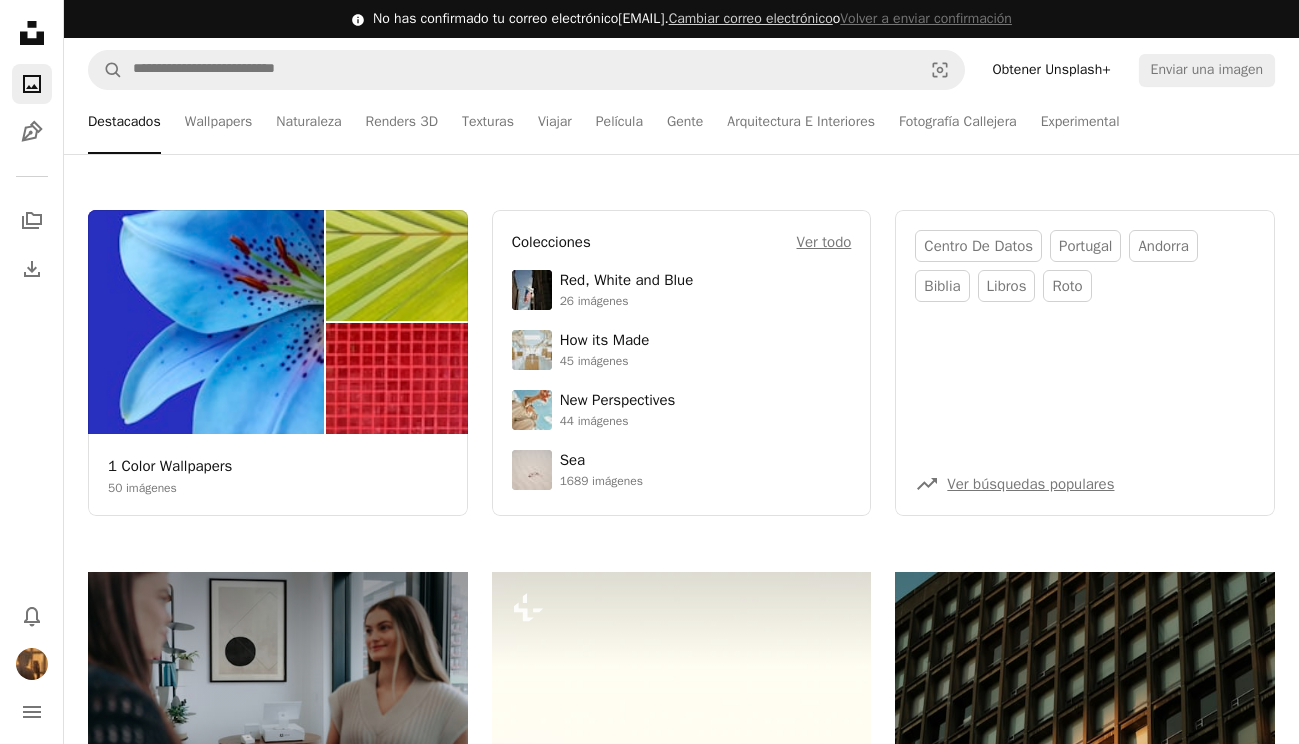 click on "A magnifying glass Visual search Obtener Unsplash+ Enviar una imagen" at bounding box center (681, 70) 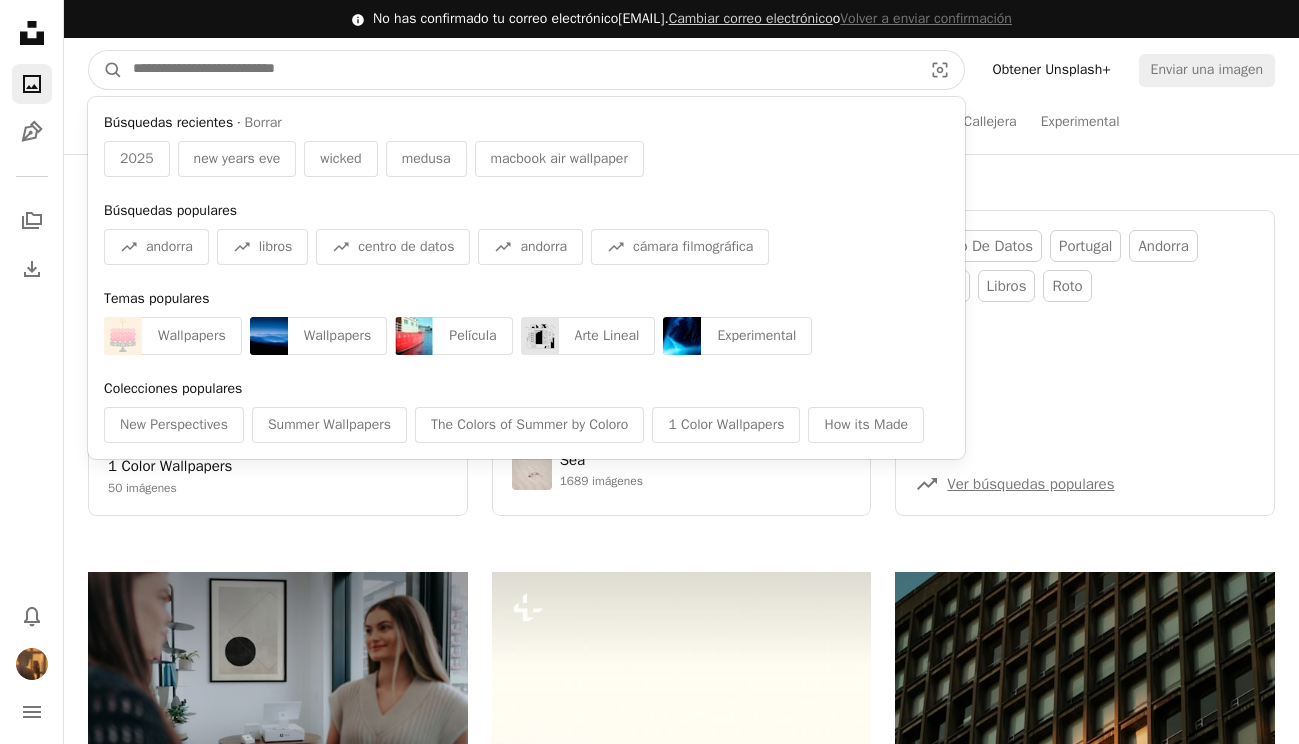 click at bounding box center [519, 70] 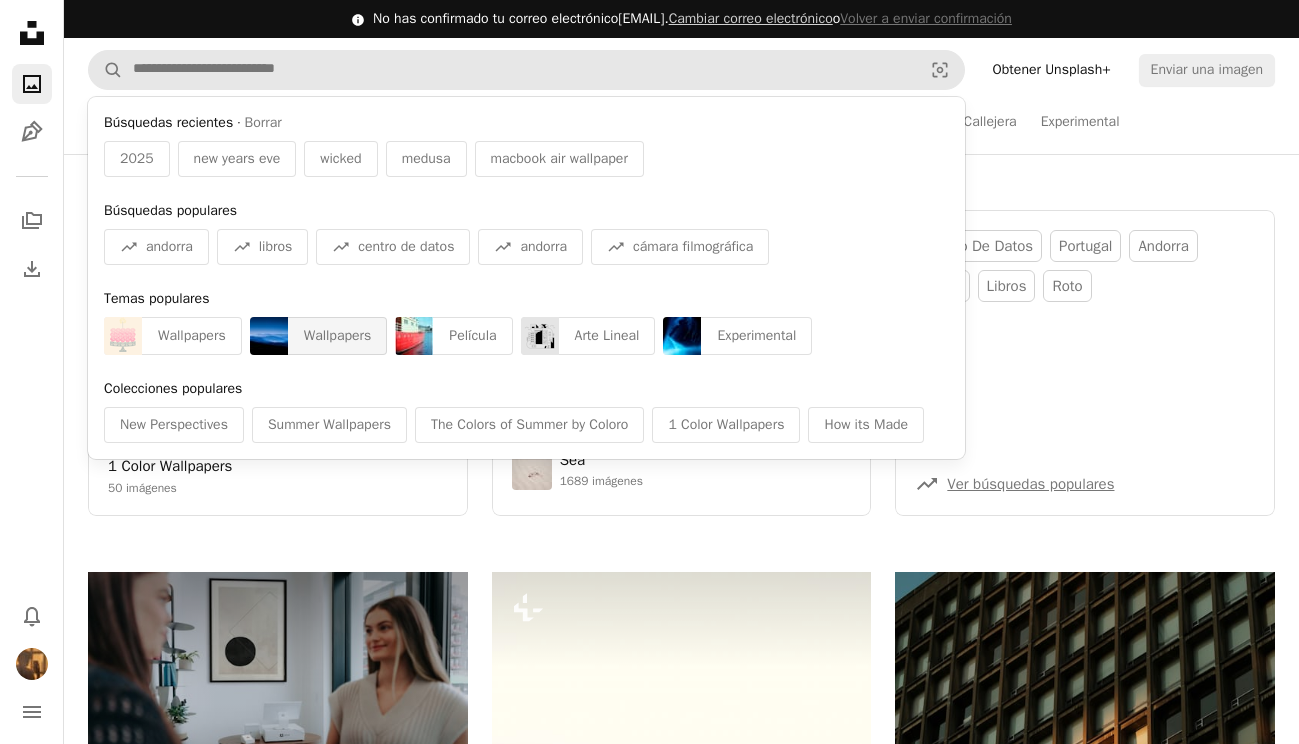 click on "Wallpapers" at bounding box center [338, 336] 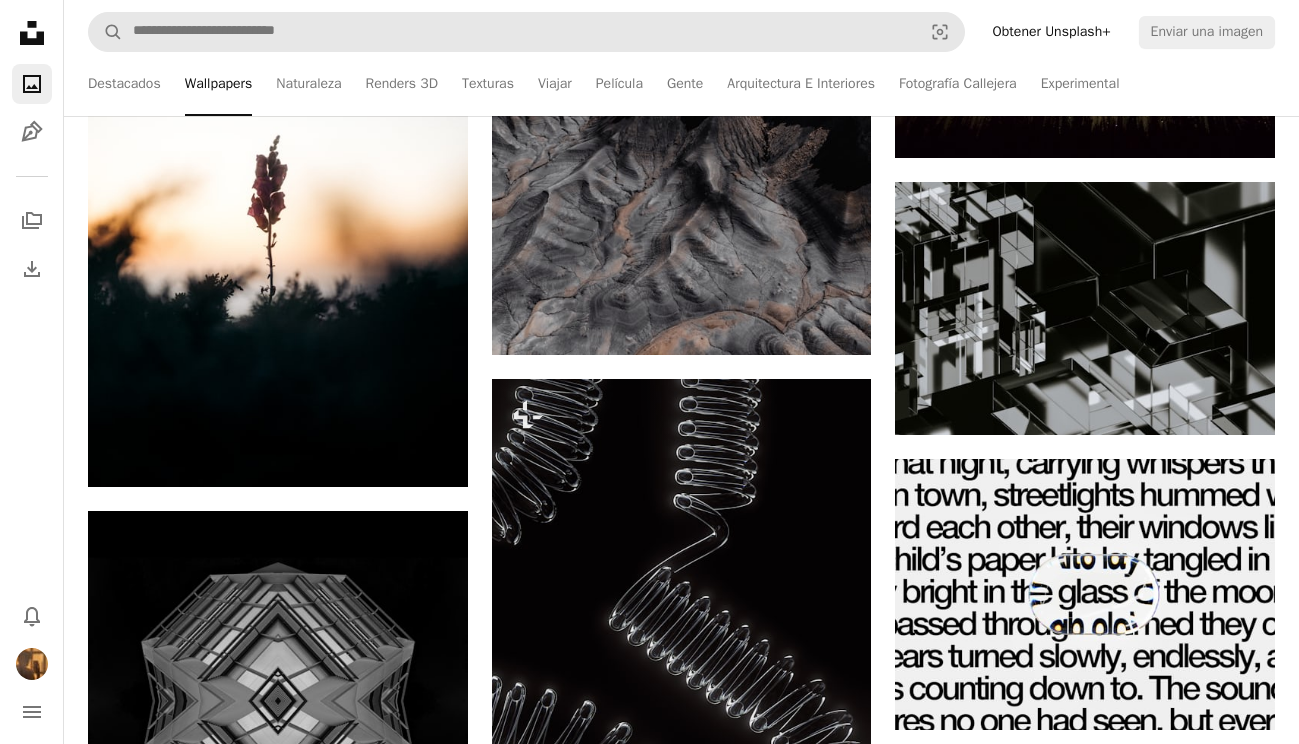 scroll, scrollTop: 4905, scrollLeft: 0, axis: vertical 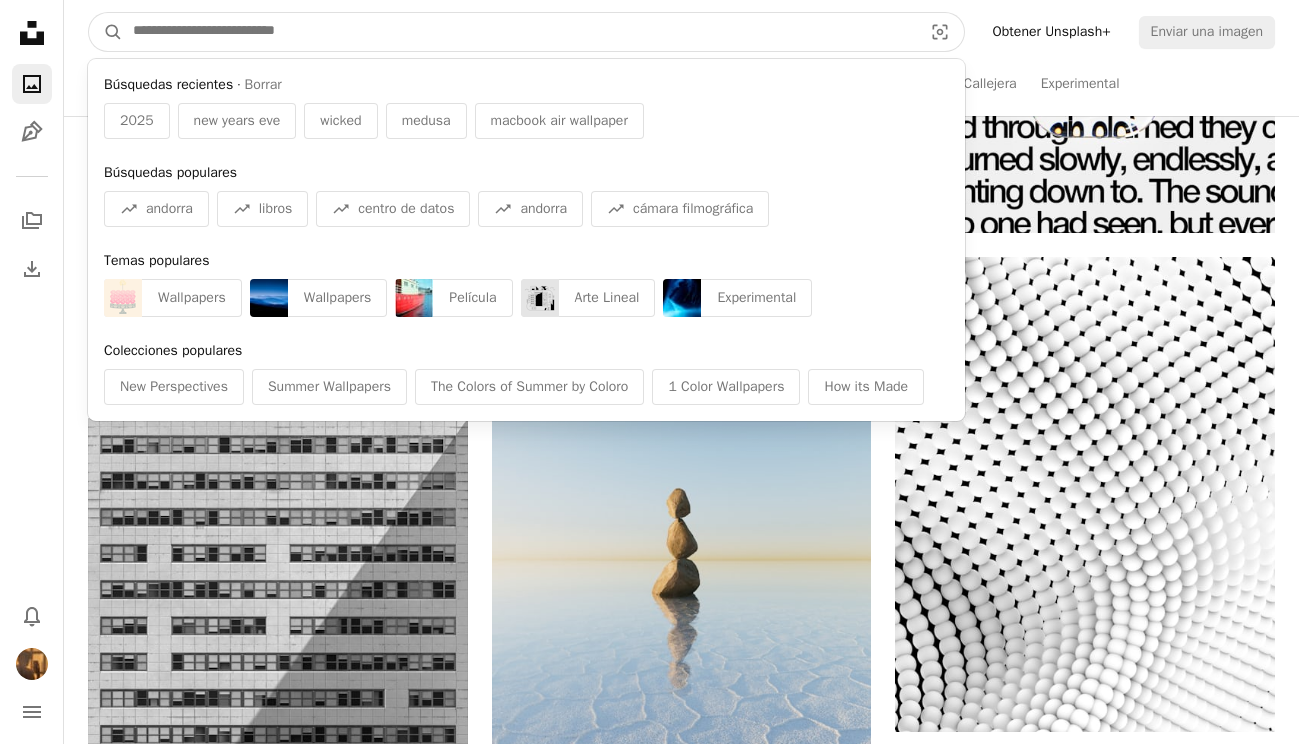 click at bounding box center (519, 32) 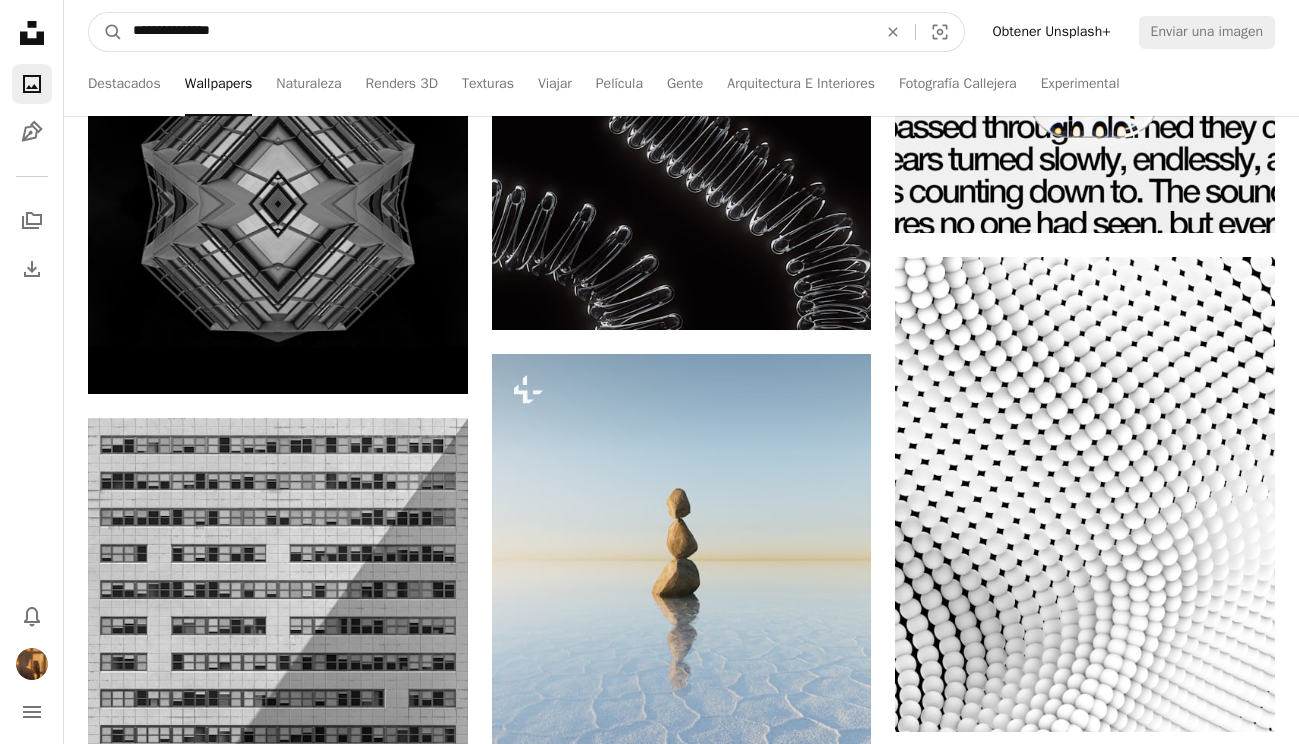 type on "**********" 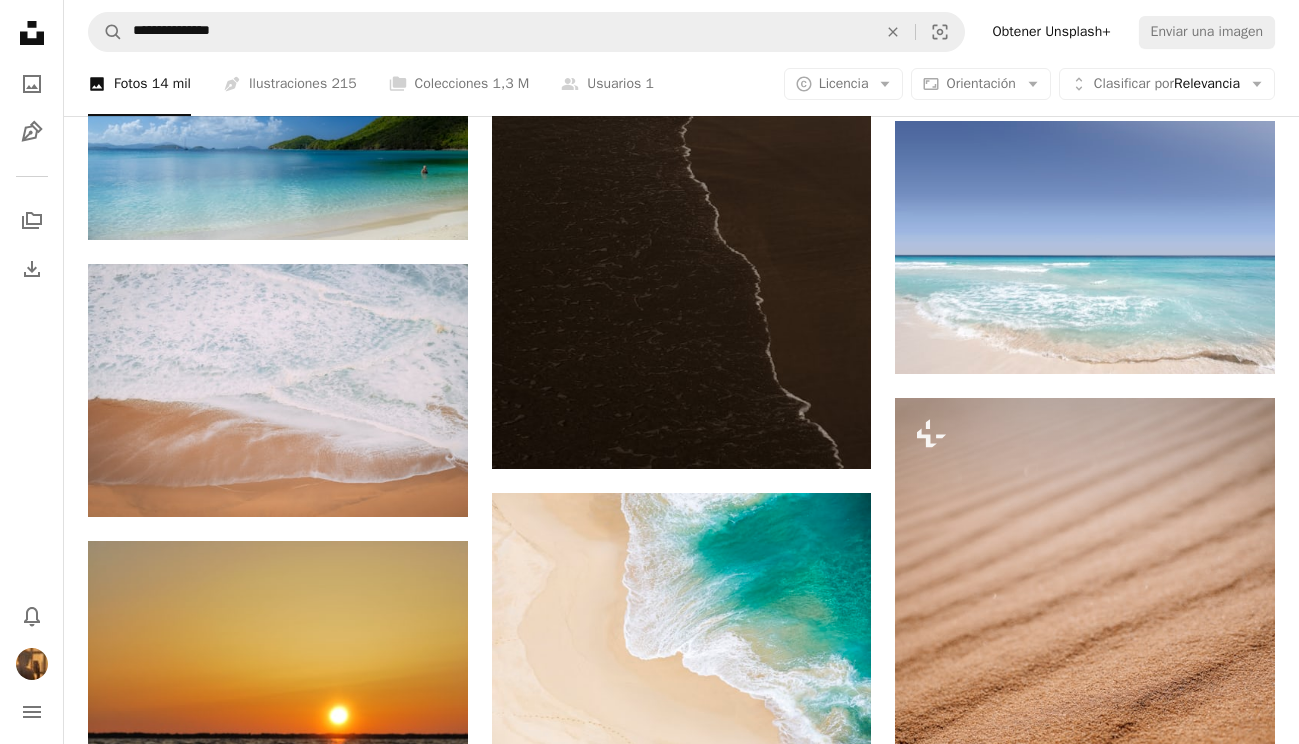 scroll, scrollTop: 6646, scrollLeft: 0, axis: vertical 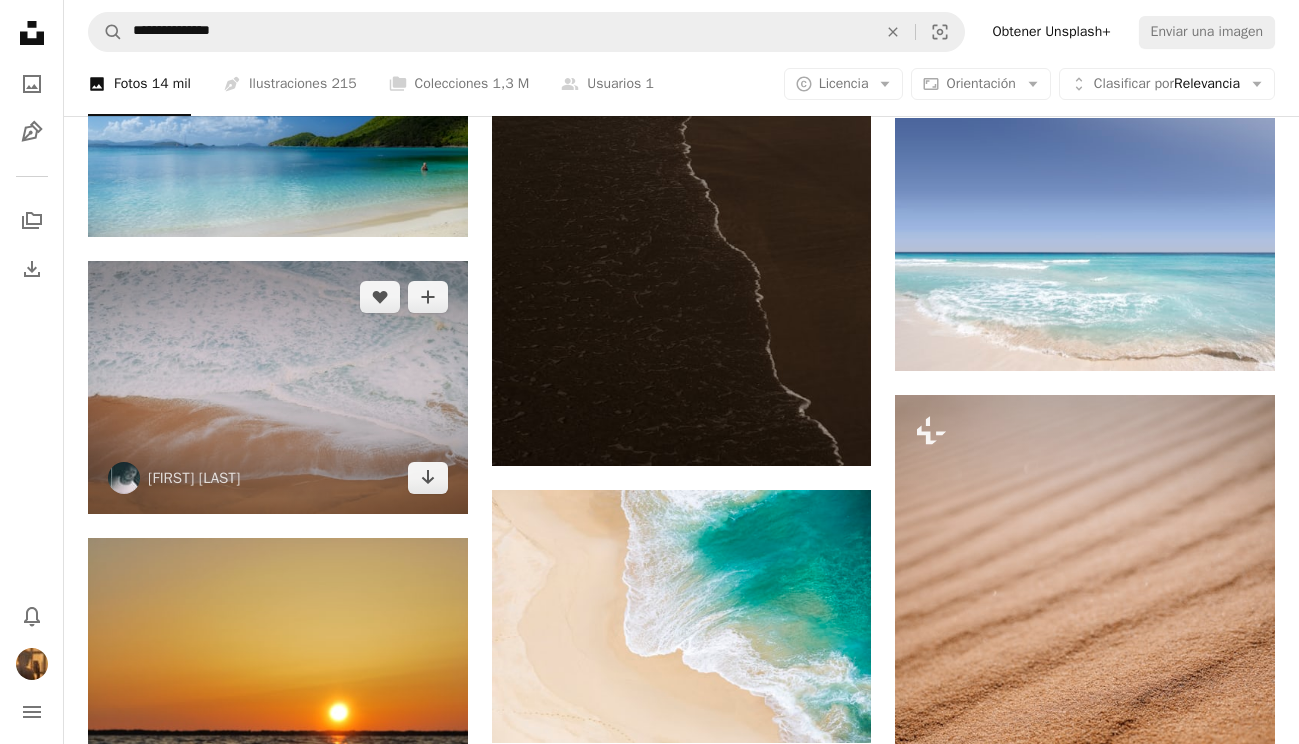 click at bounding box center [278, 387] 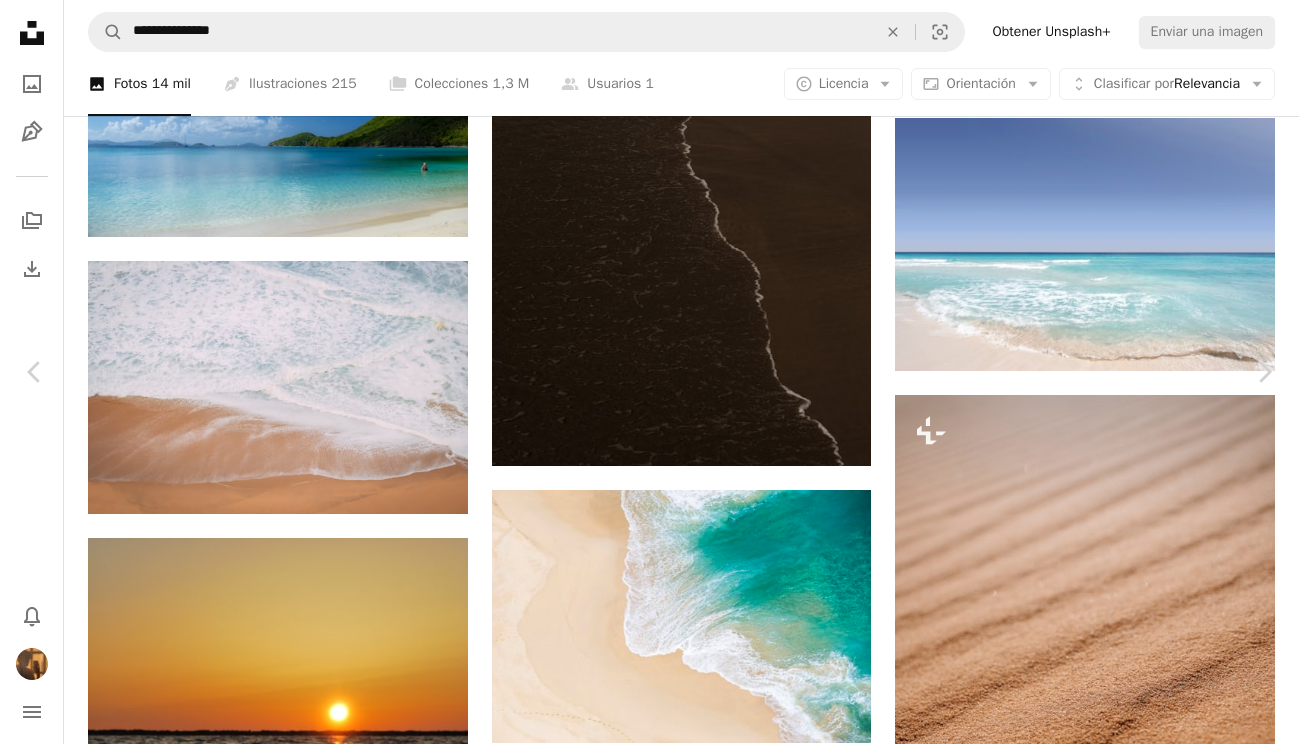 click on "Descargar" at bounding box center (1113, 4738) 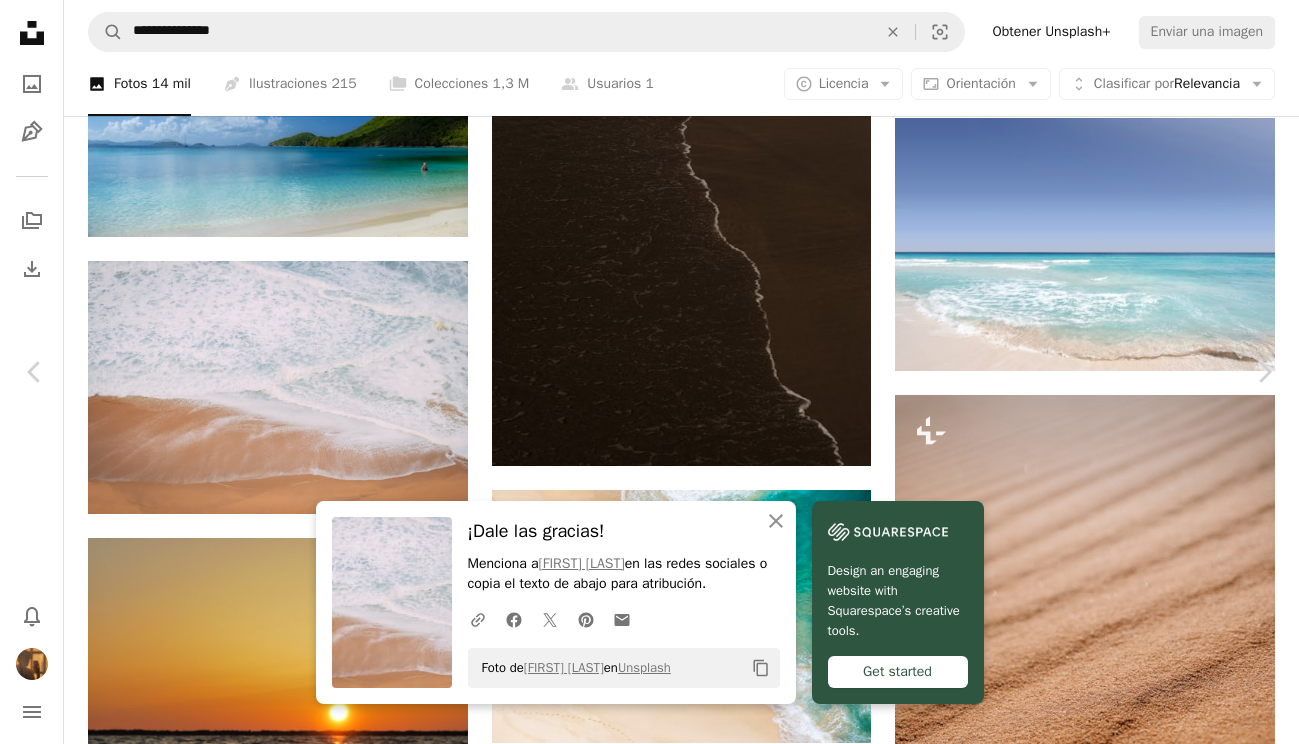 click on "An X shape" at bounding box center (20, 20) 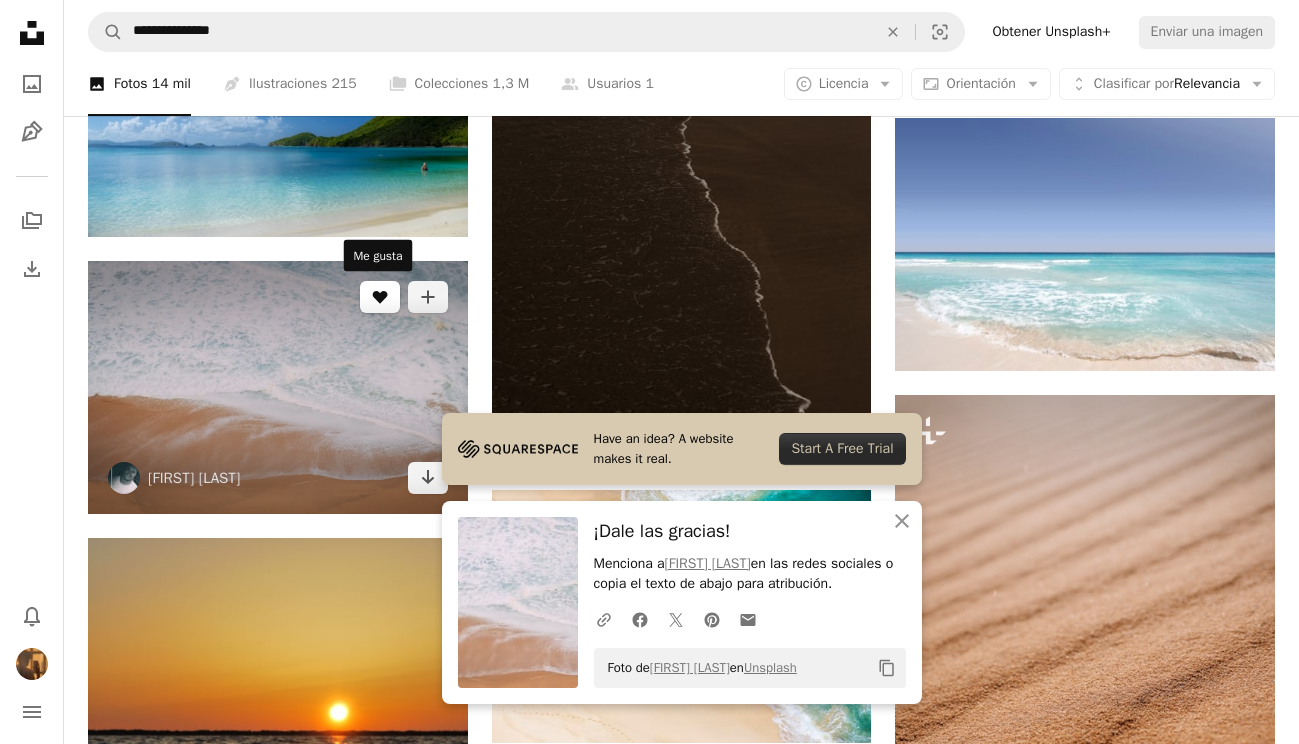 click on "A heart" 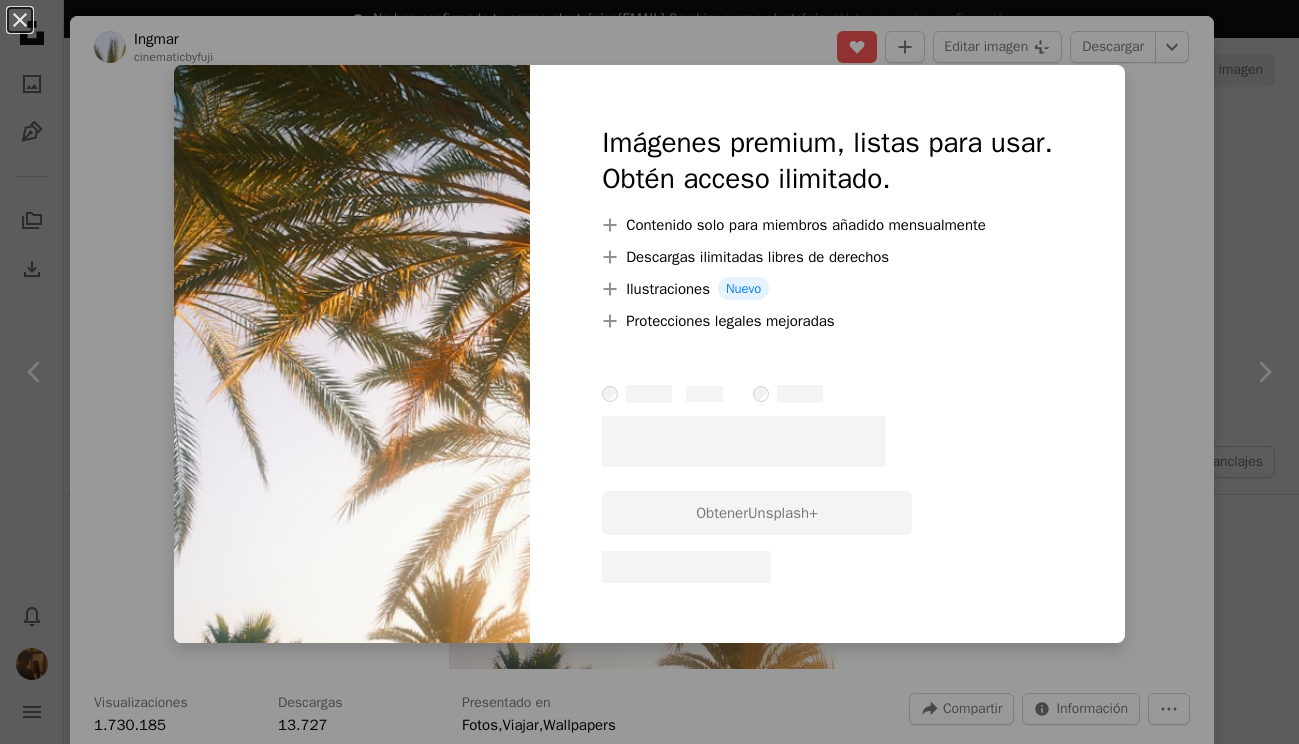 scroll, scrollTop: 9646, scrollLeft: 0, axis: vertical 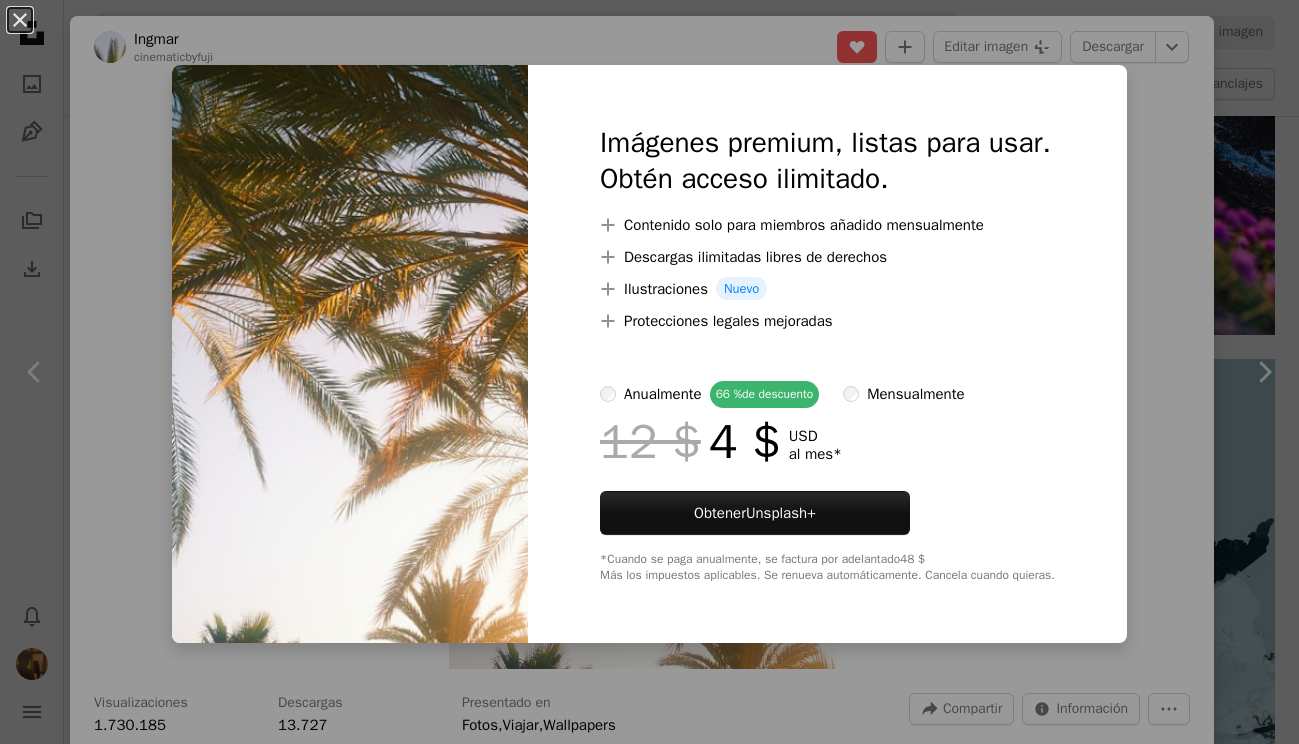 click on "An X shape Imágenes premium, listas para usar. Obtén acceso ilimitado. A plus sign Contenido solo para miembros añadido mensualmente A plus sign Descargas ilimitadas libres de derechos A plus sign Ilustraciones  Nuevo A plus sign Protecciones legales mejoradas anualmente 66 %  de descuento mensualmente 12 $   4 $ USD al mes * Obtener  Unsplash+ *Cuando se paga anualmente, se factura por adelantado  48 $ Más los impuestos aplicables. Se renueva automáticamente. Cancela cuando quieras." at bounding box center (649, 372) 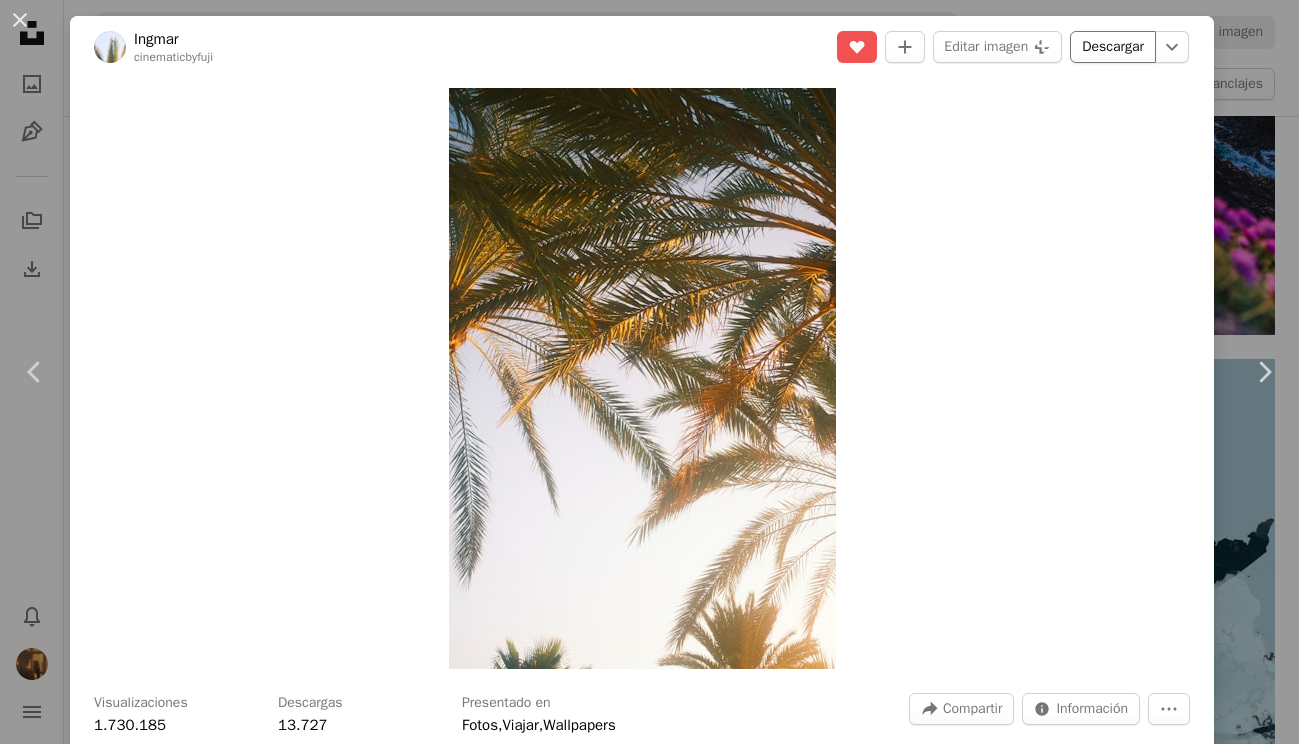 click on "Descargar" at bounding box center [1113, 47] 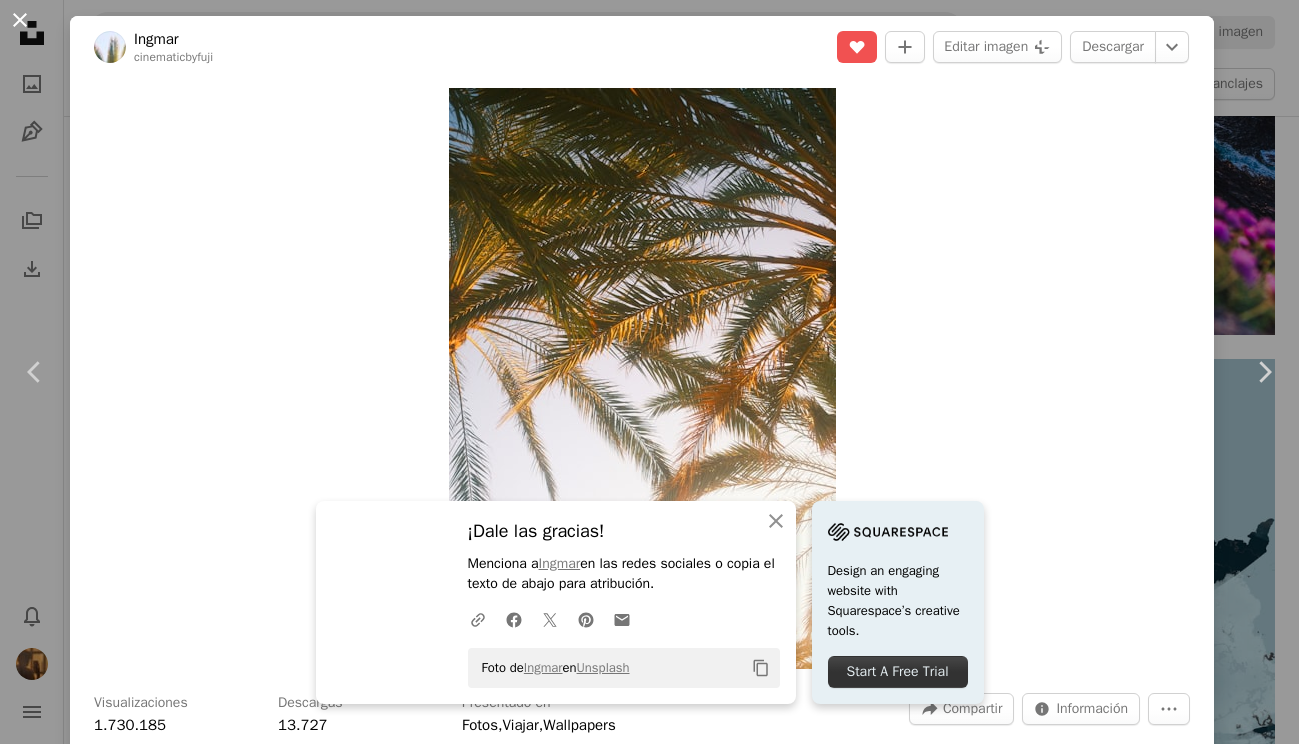 scroll, scrollTop: 1, scrollLeft: 0, axis: vertical 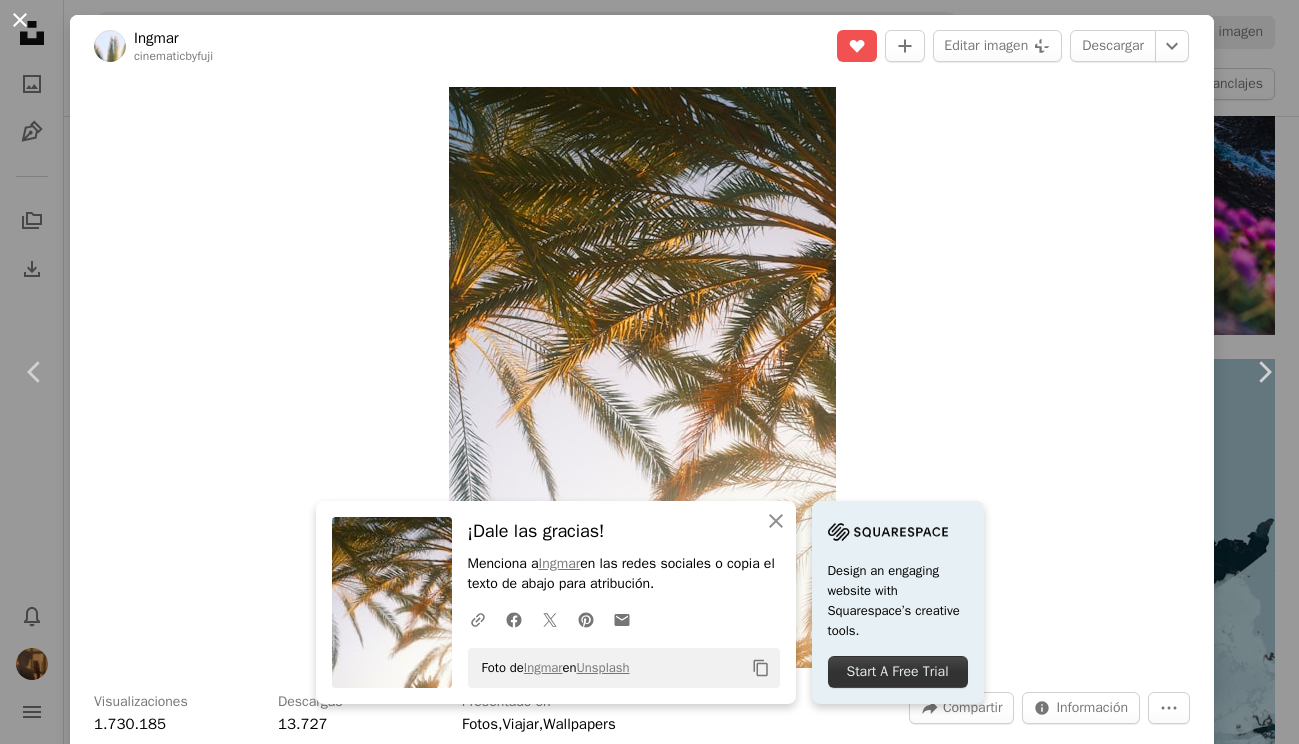 click on "An X shape" at bounding box center (20, 20) 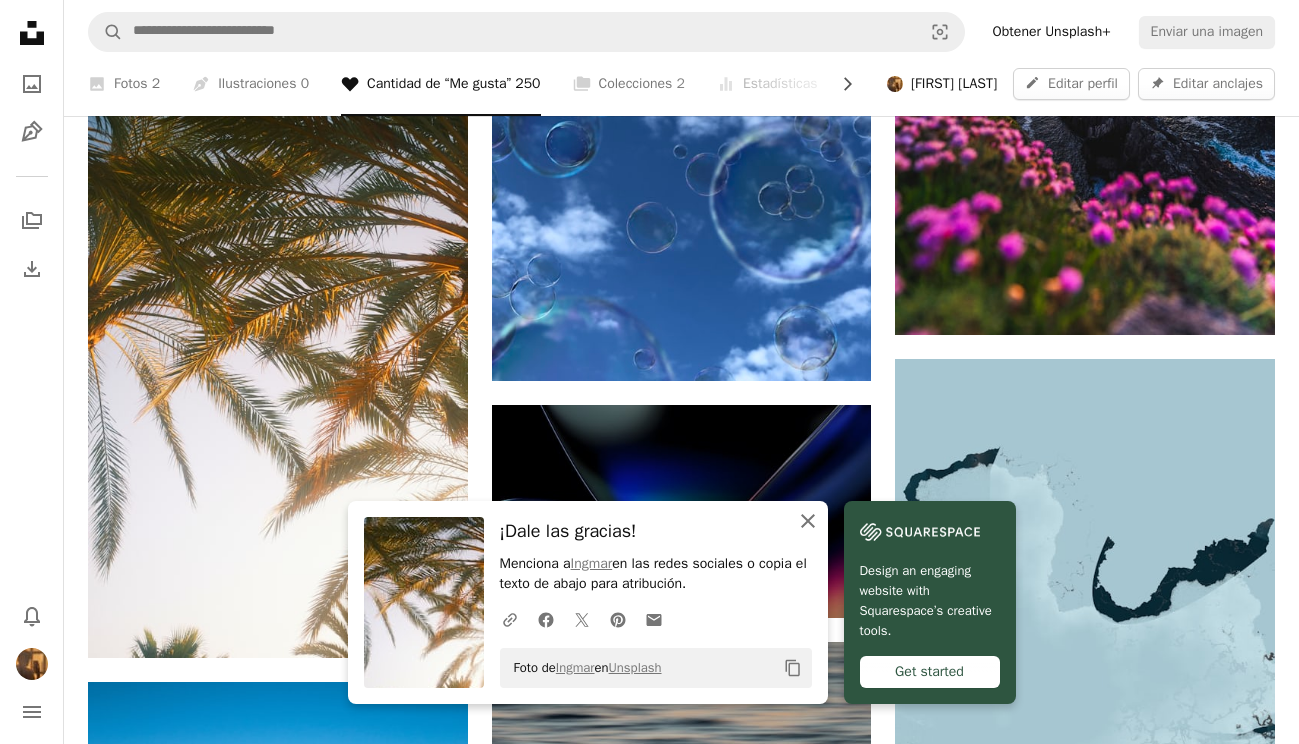 click on "An X shape" 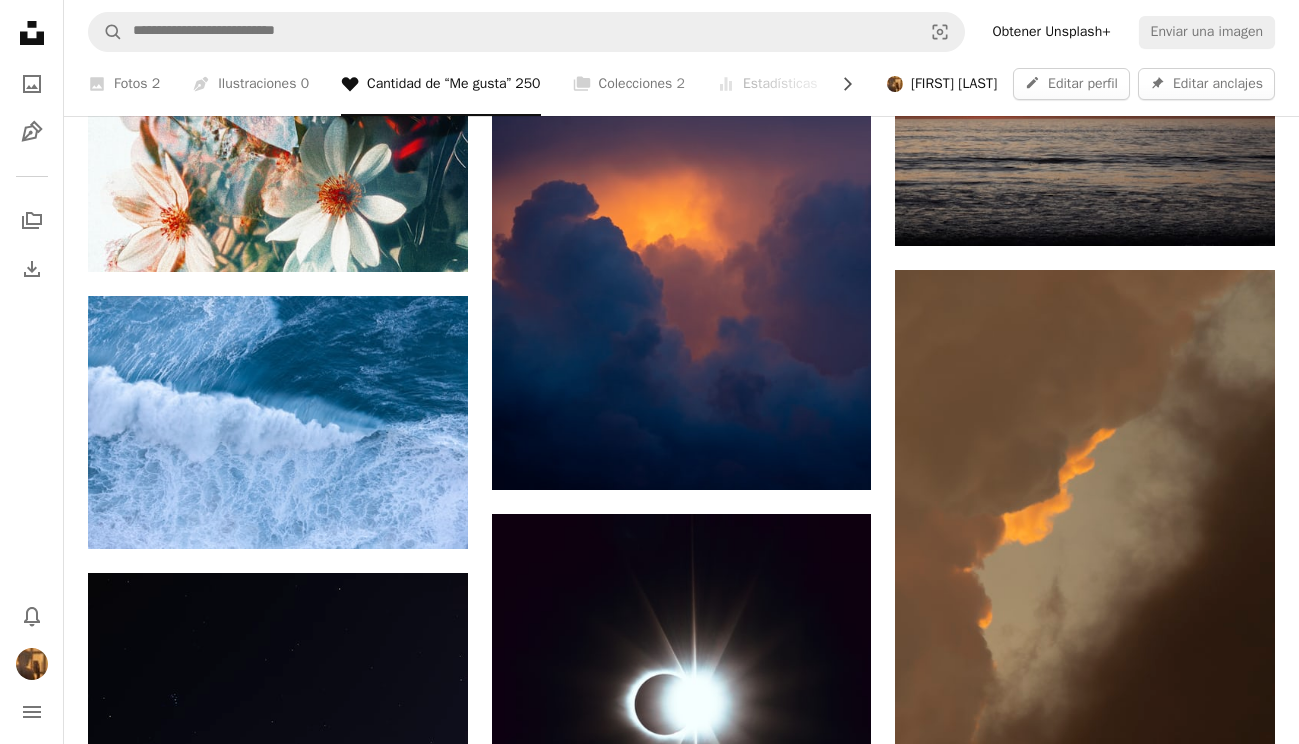 scroll, scrollTop: 13865, scrollLeft: 0, axis: vertical 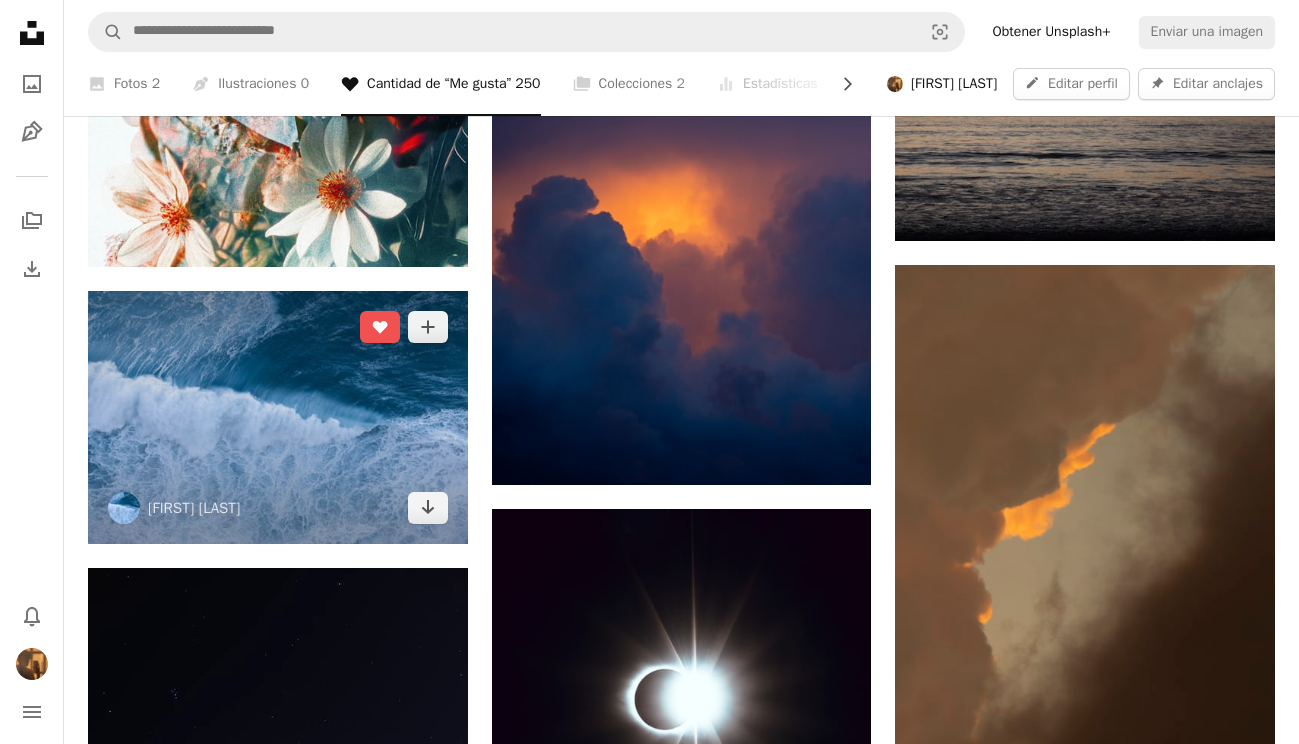 click at bounding box center [278, 417] 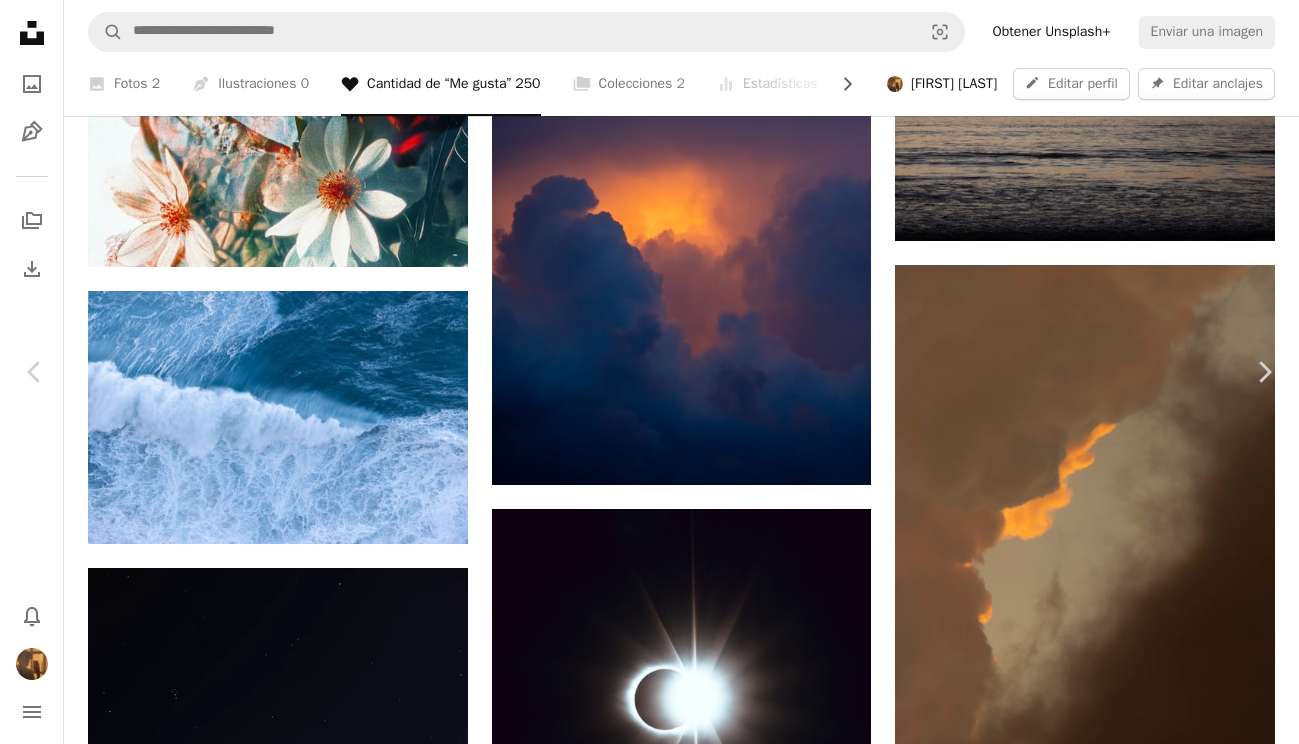 click on "Descargar" at bounding box center (1113, 4766) 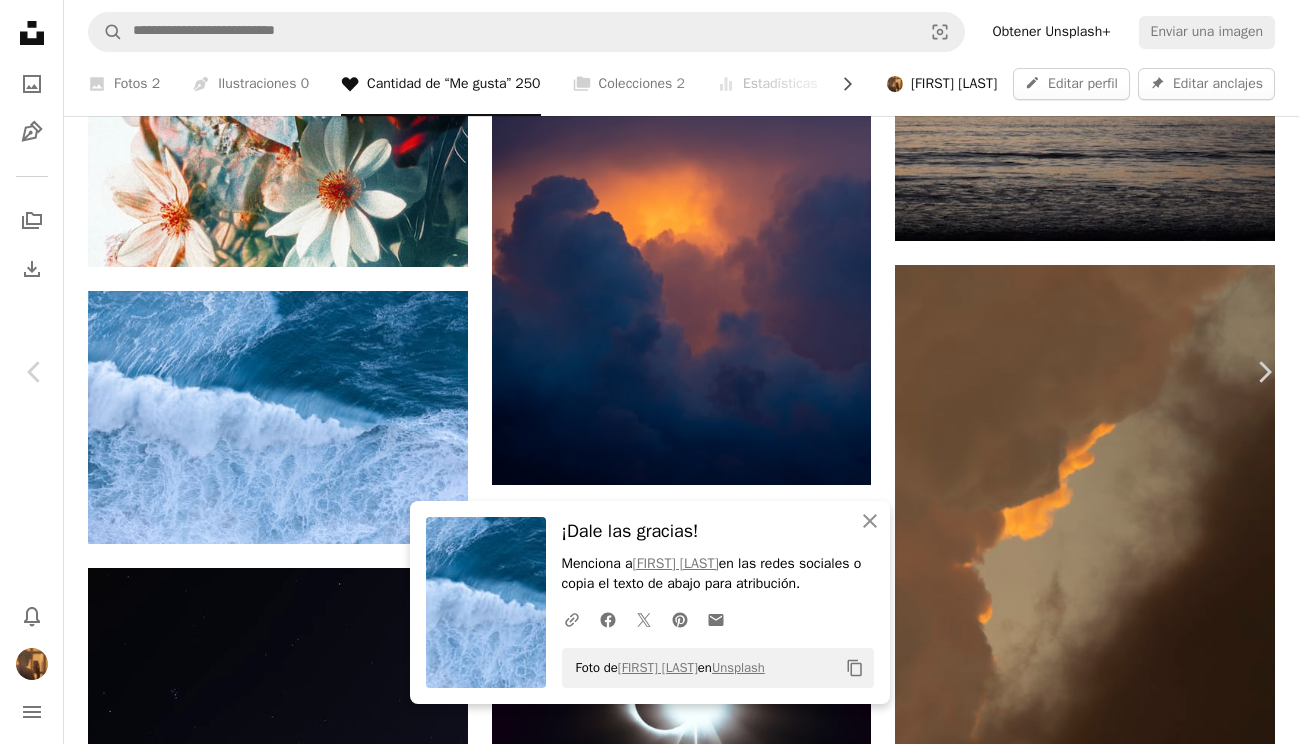 click on "An X shape" at bounding box center [20, 20] 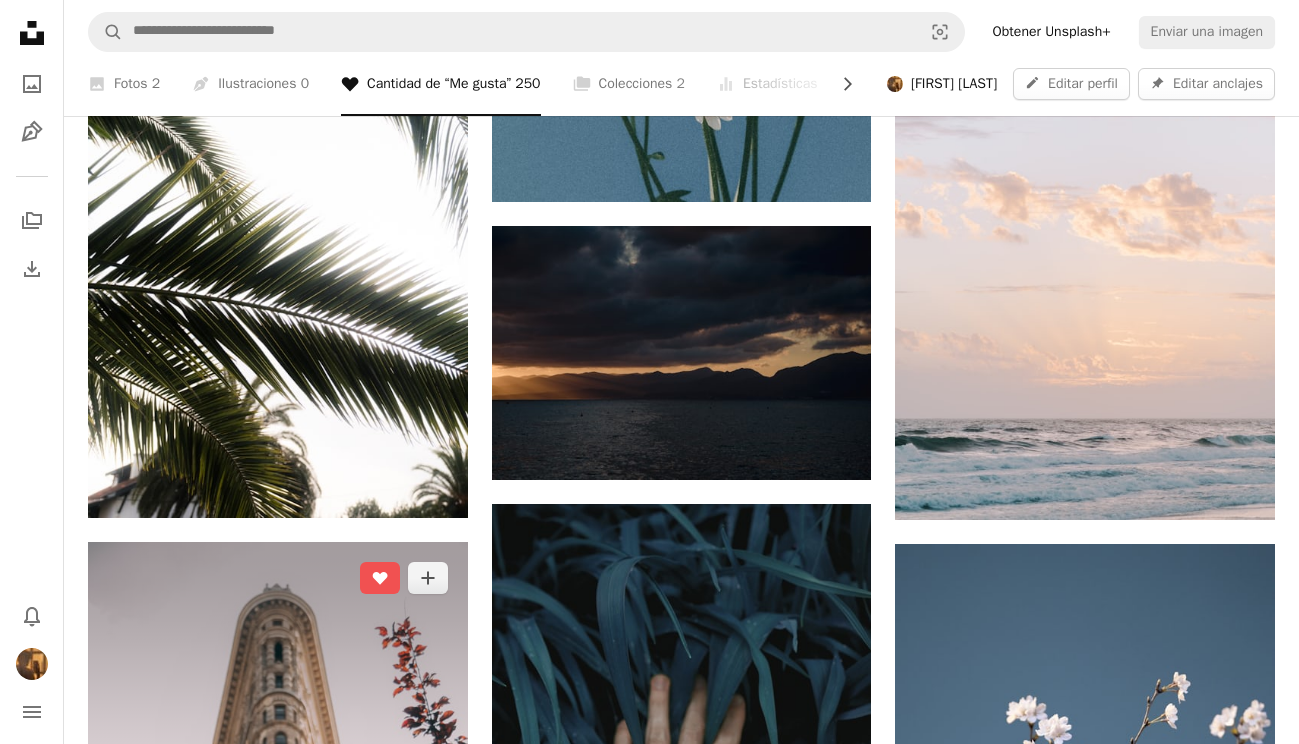 scroll, scrollTop: 15661, scrollLeft: 0, axis: vertical 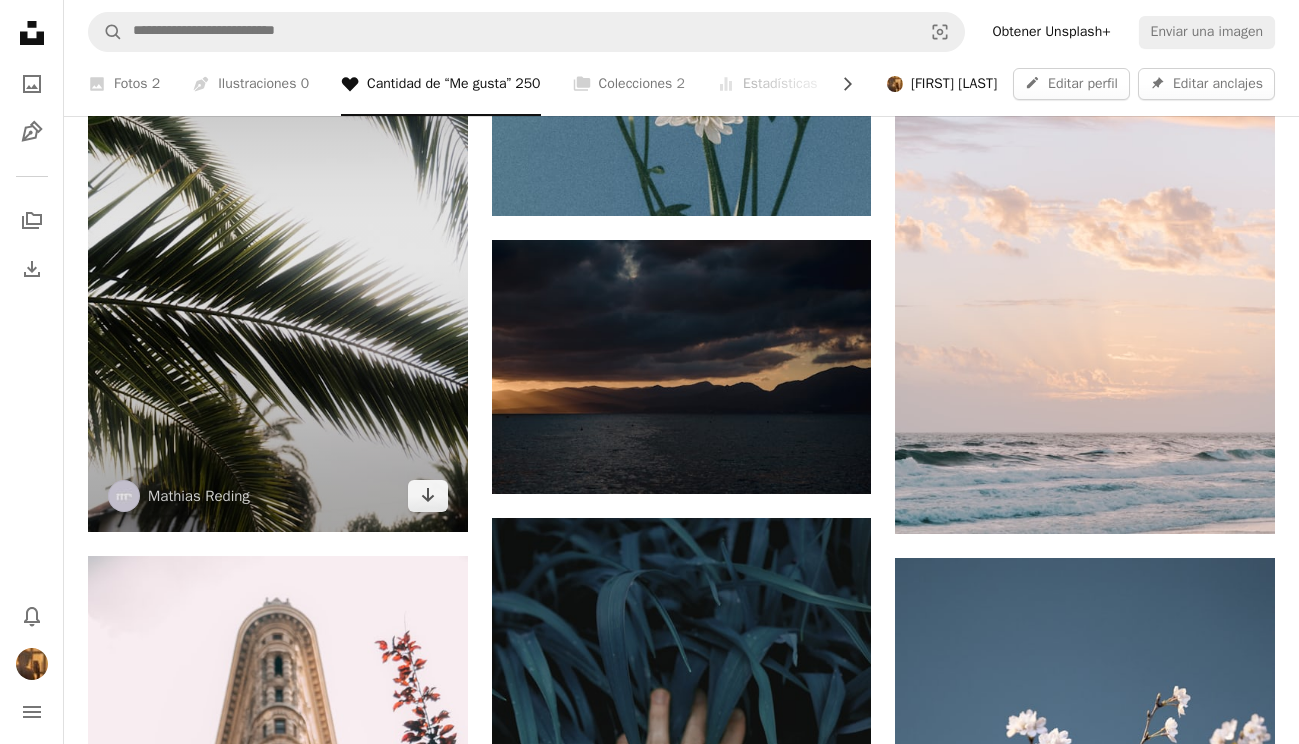 click at bounding box center (278, 247) 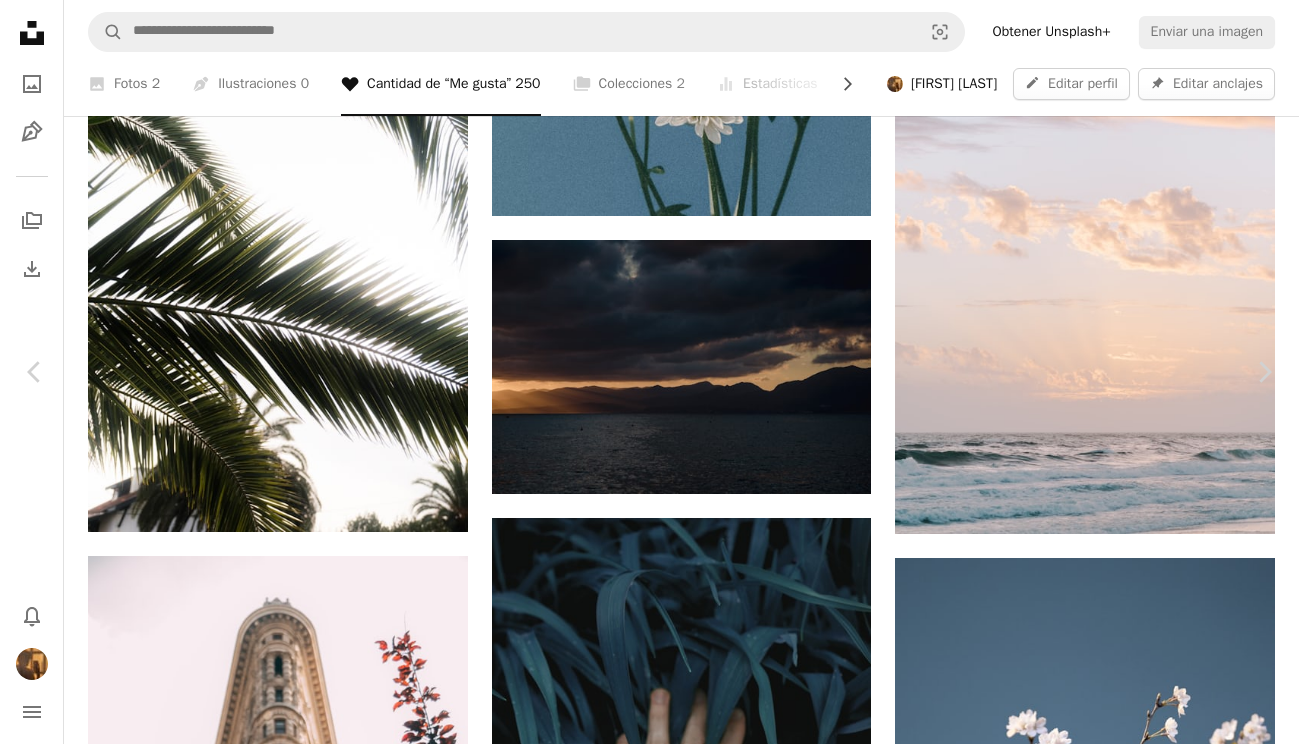 click on "[FIRST] [LAST] Disponible para contratación A checkmark inside of a circle A heart A plus sign Editar imagen   Plus sign for Unsplash+ Descargar Chevron down" at bounding box center [642, 4181] 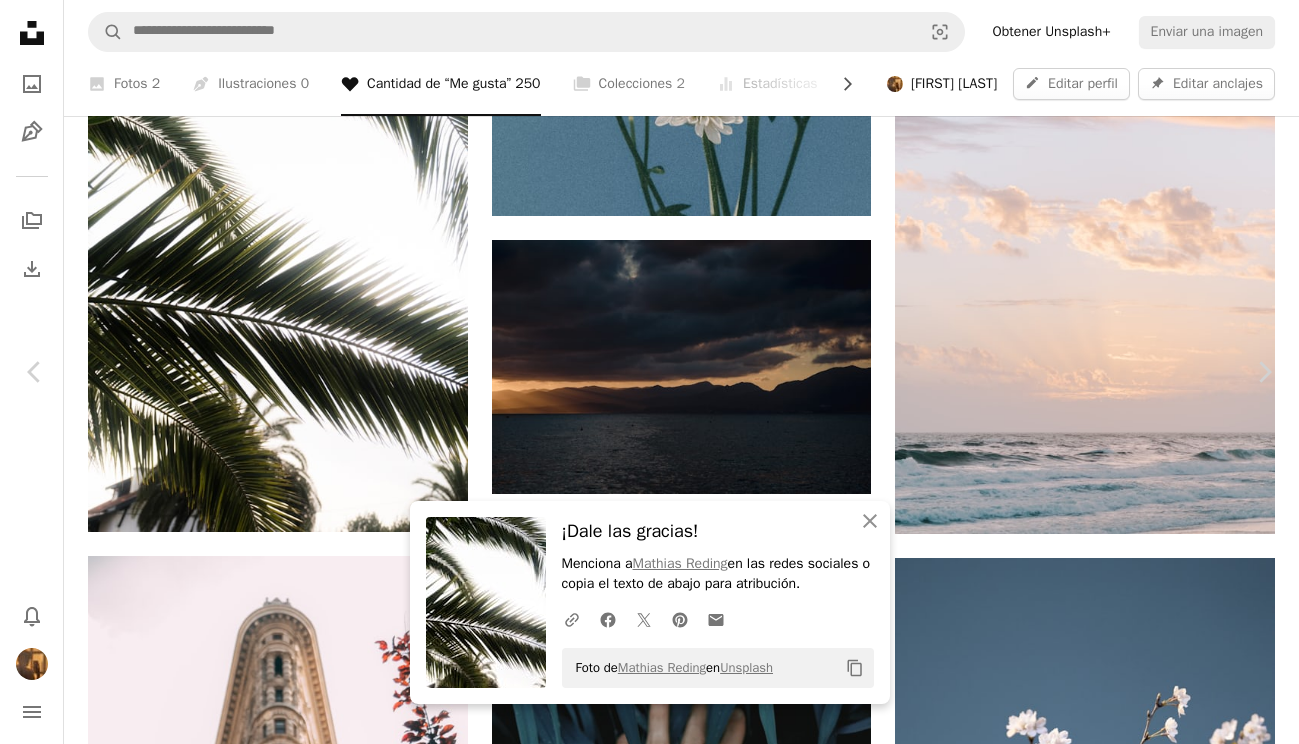 click on "An X shape" at bounding box center (20, 20) 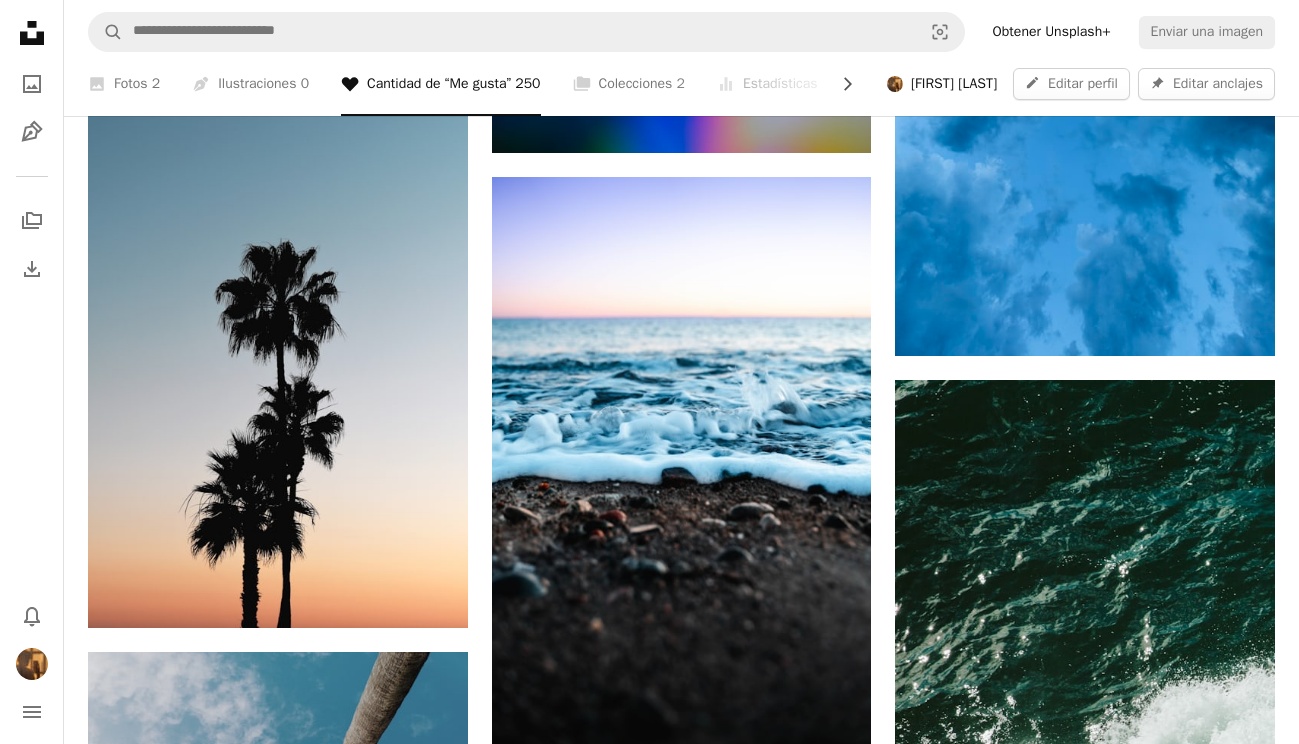 scroll, scrollTop: 23280, scrollLeft: 0, axis: vertical 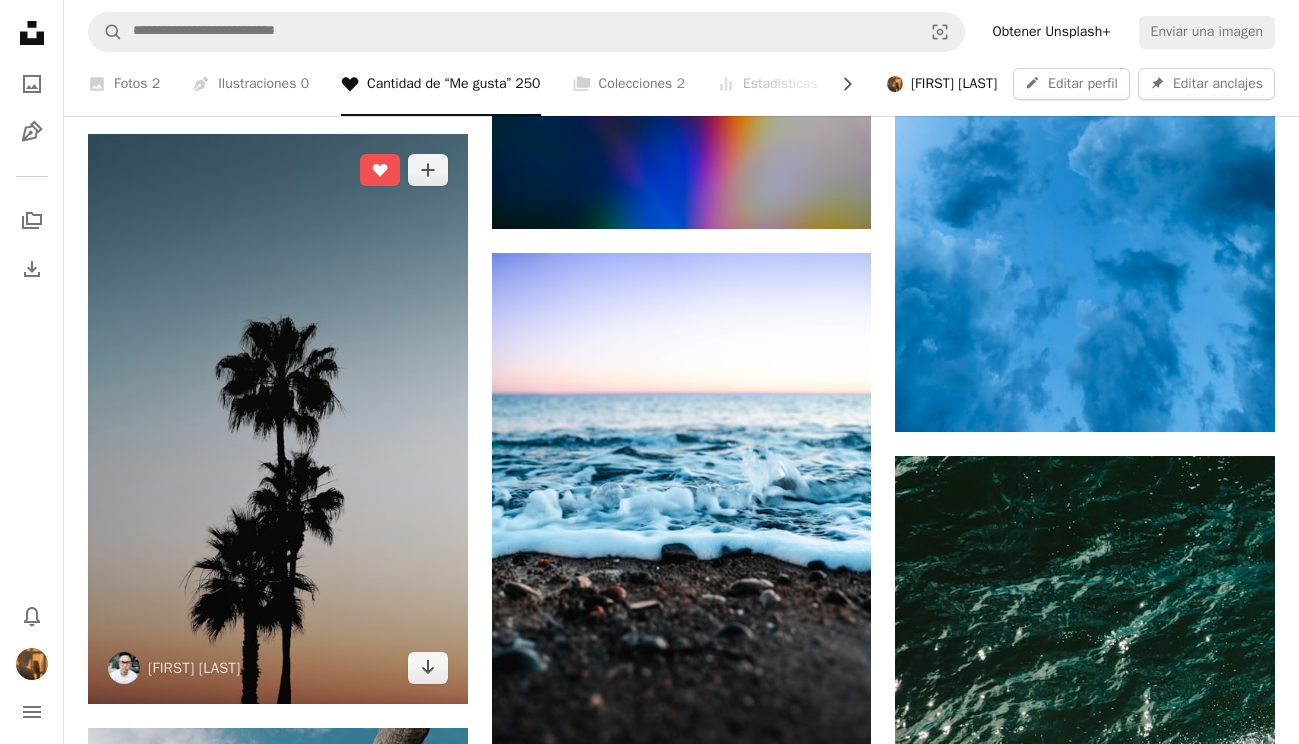 click at bounding box center (278, 418) 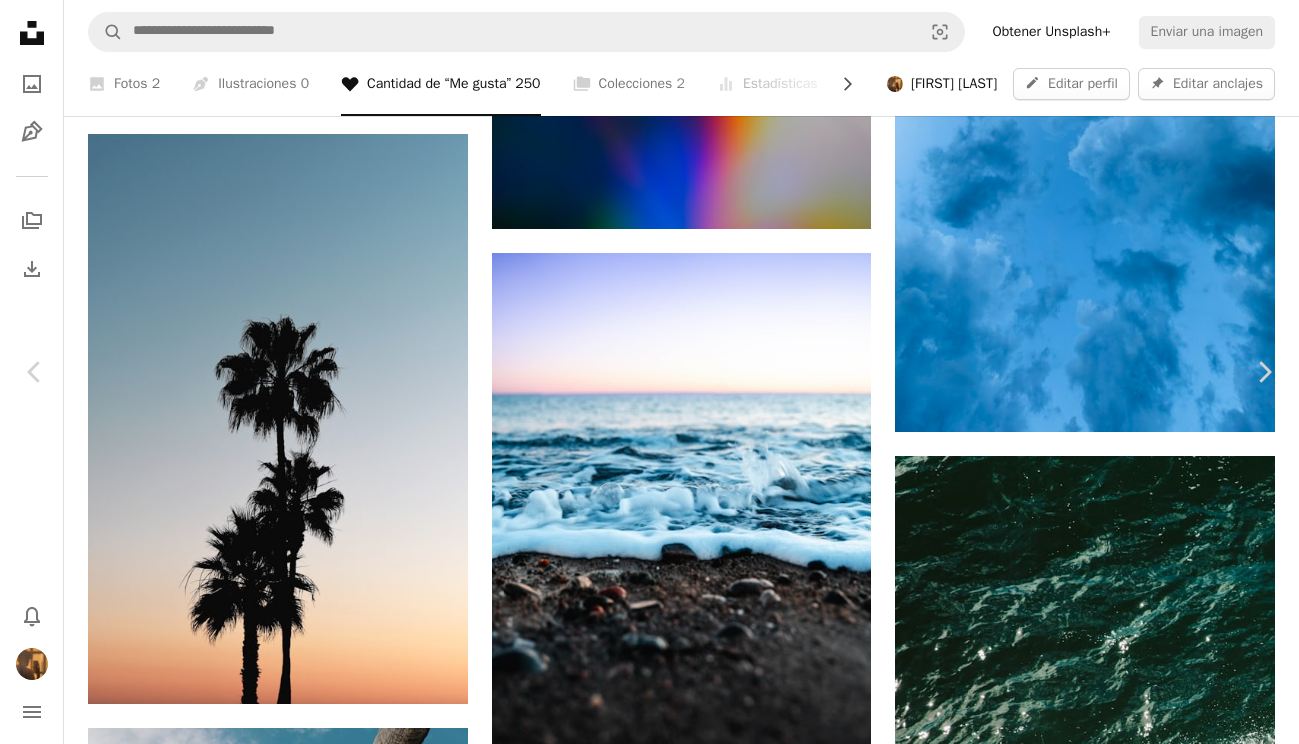 click on "Descargar" at bounding box center (1113, 4119) 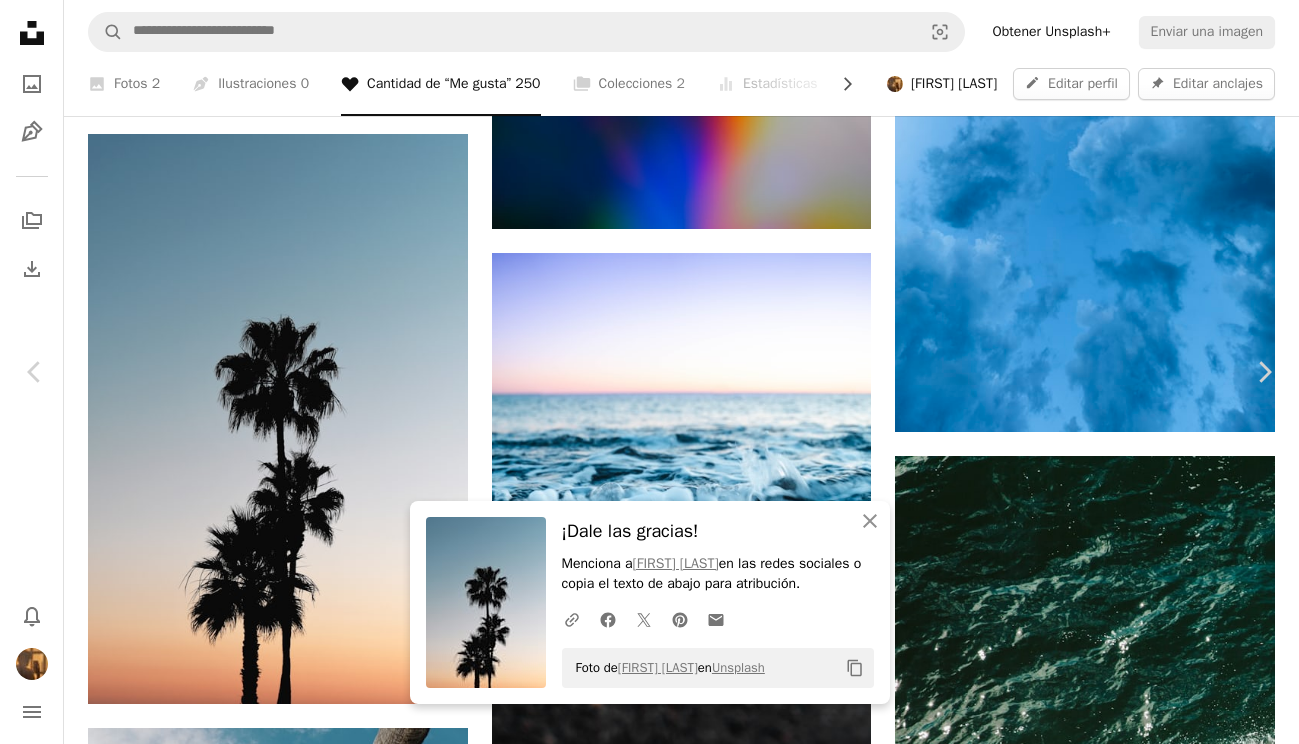 click on "An X shape" at bounding box center (20, 20) 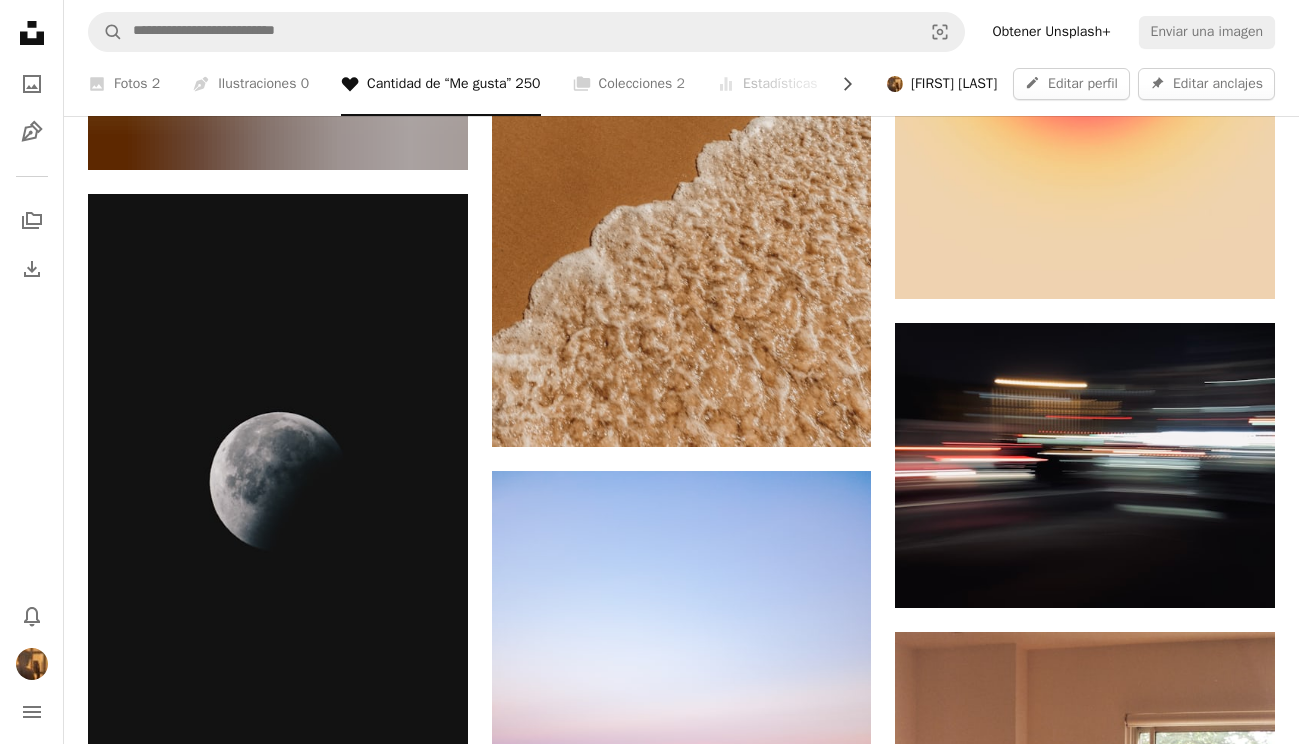 scroll, scrollTop: 41905, scrollLeft: 0, axis: vertical 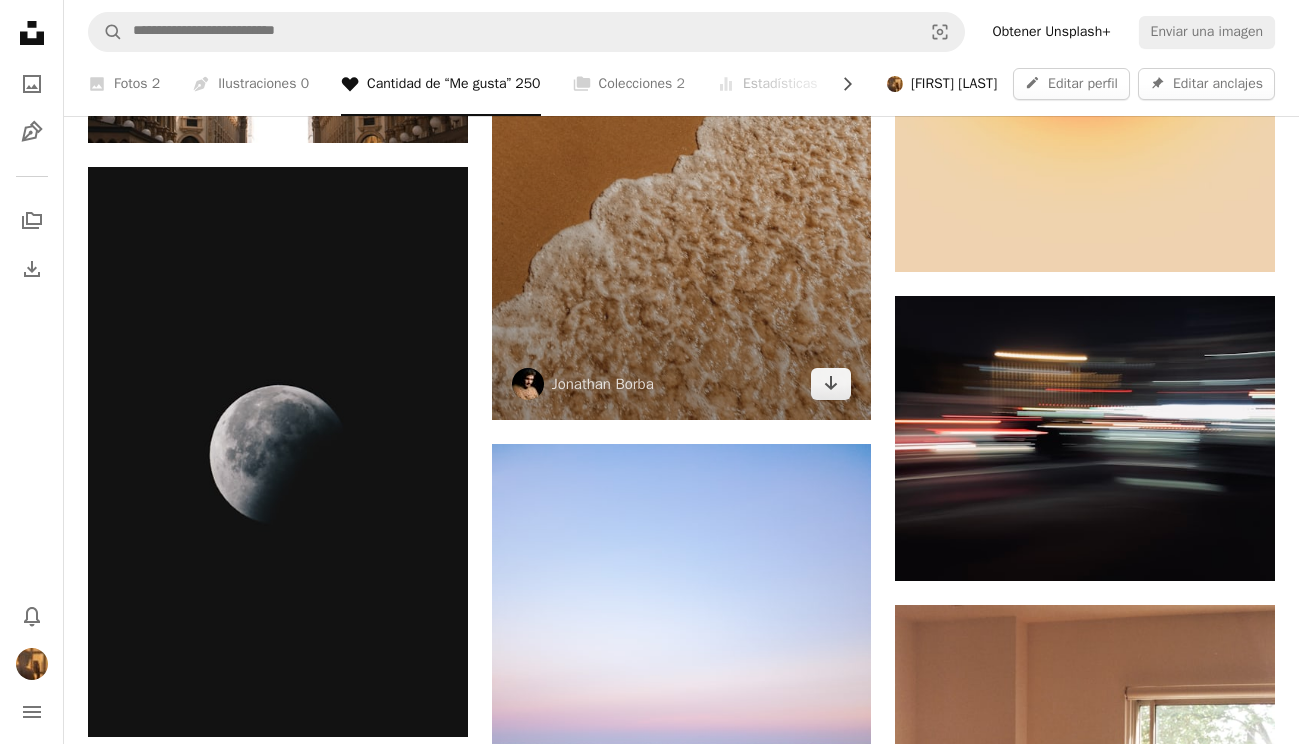 click at bounding box center [682, 136] 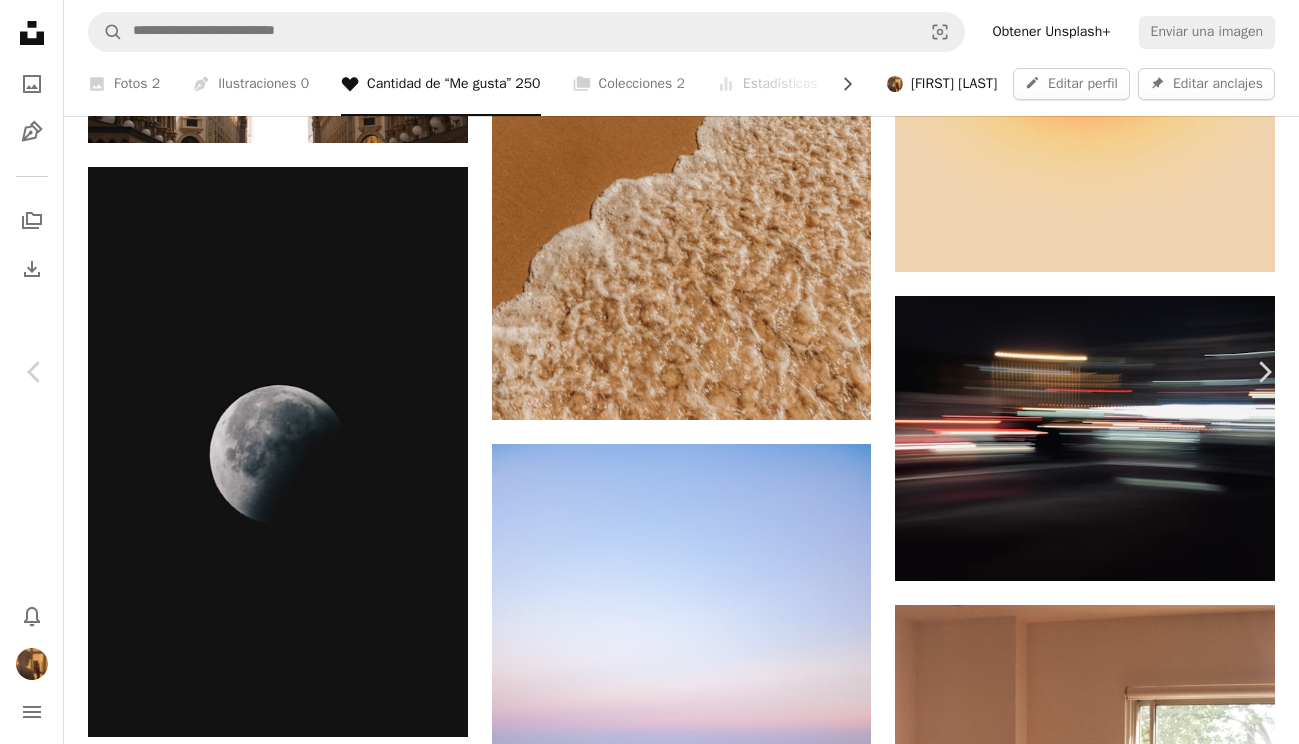 click on "Descargar" at bounding box center (1113, 3385) 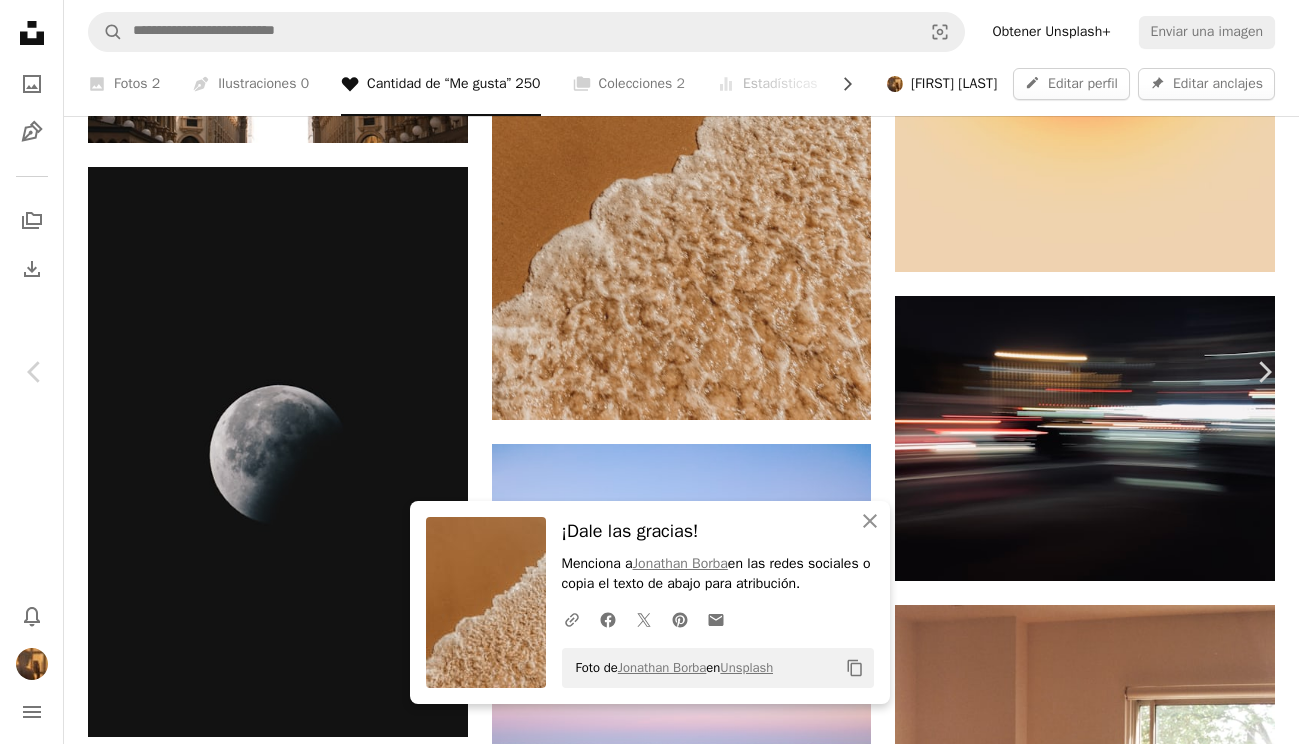 click on "An X shape" at bounding box center [20, 20] 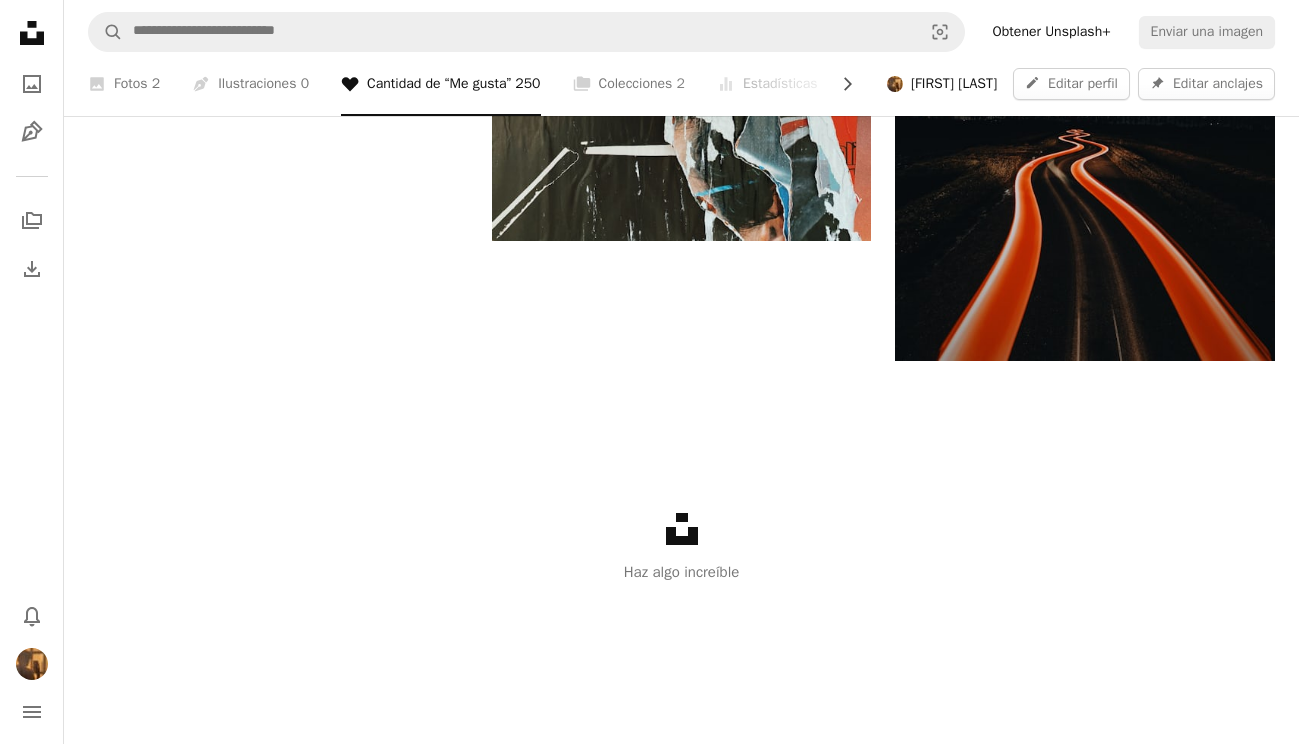 scroll, scrollTop: 44500, scrollLeft: 0, axis: vertical 